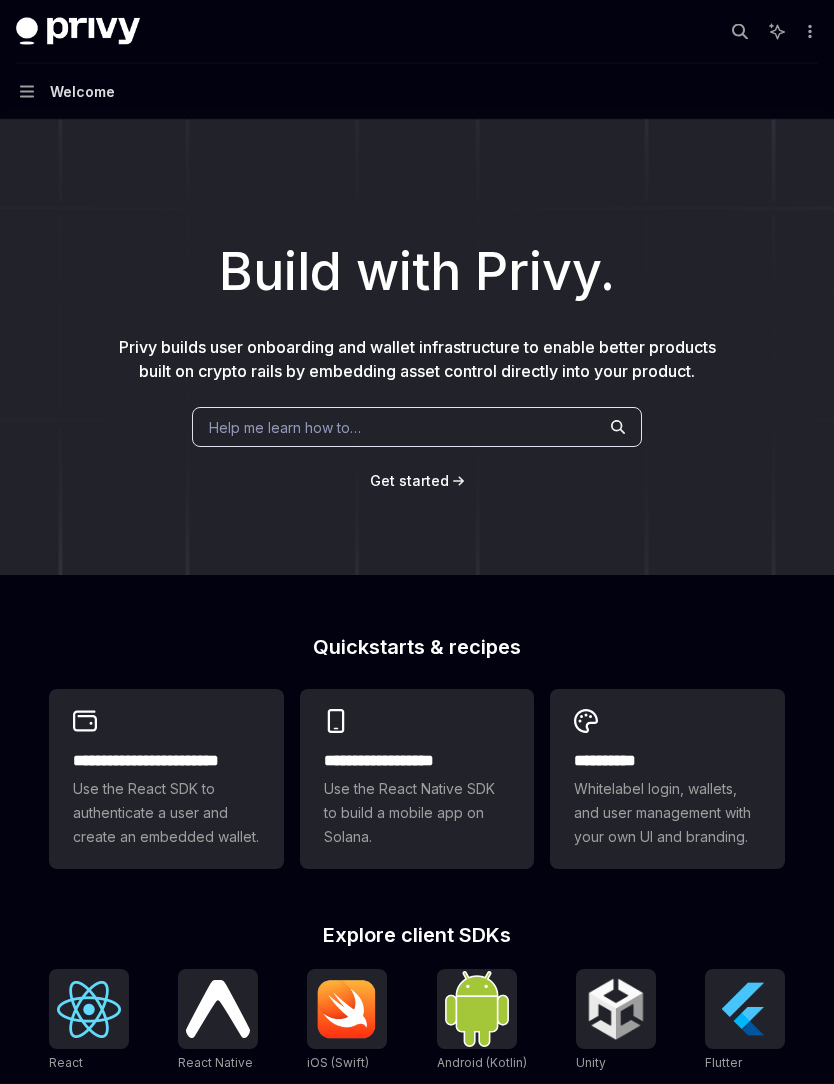 scroll, scrollTop: 0, scrollLeft: 0, axis: both 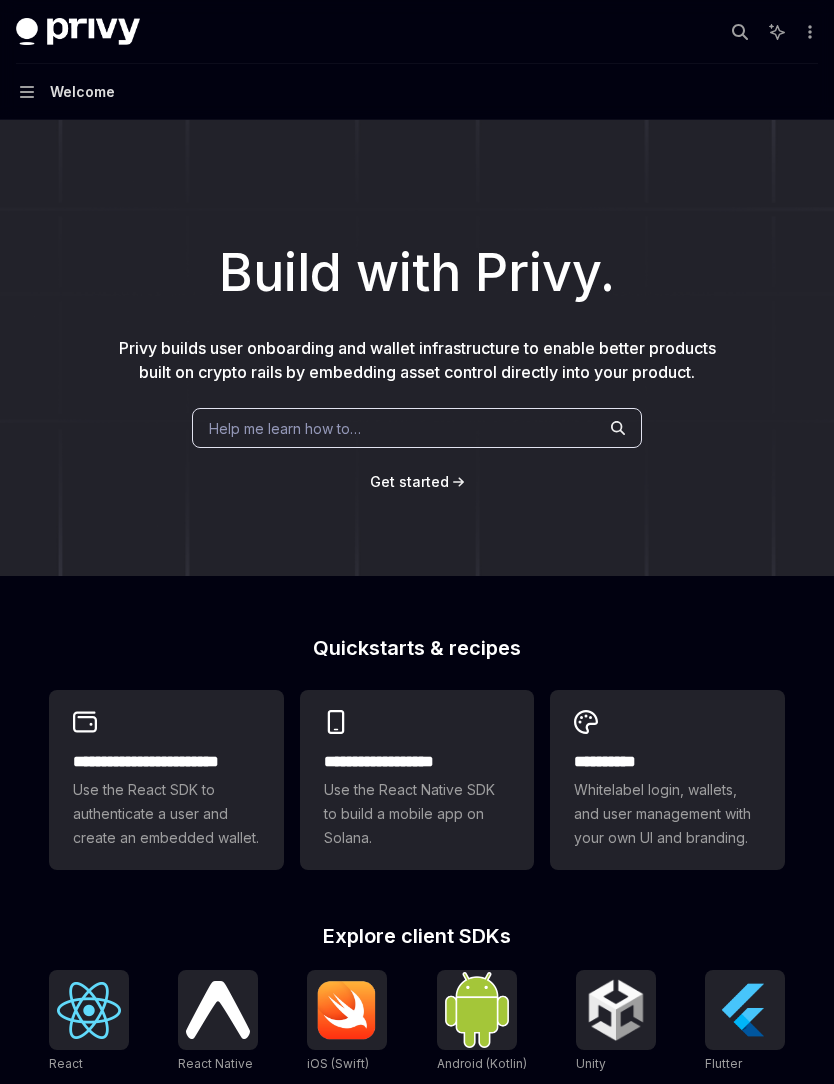 click 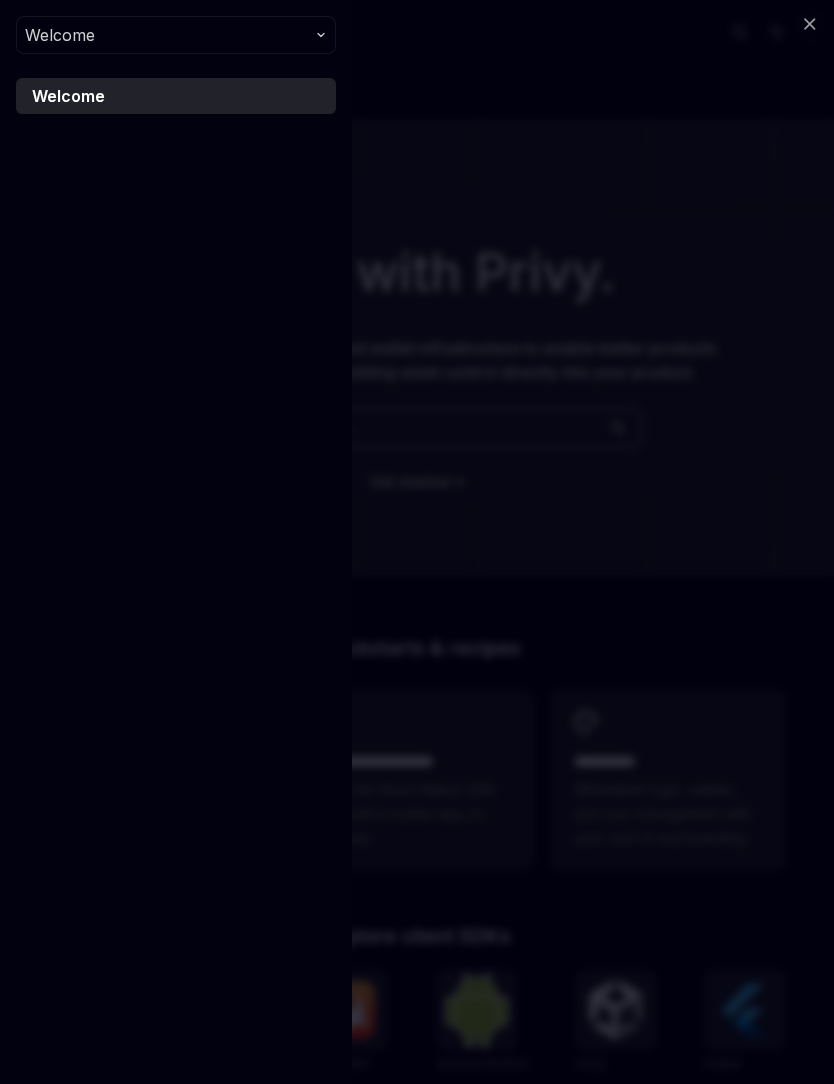 click on "Welcome" at bounding box center [176, 35] 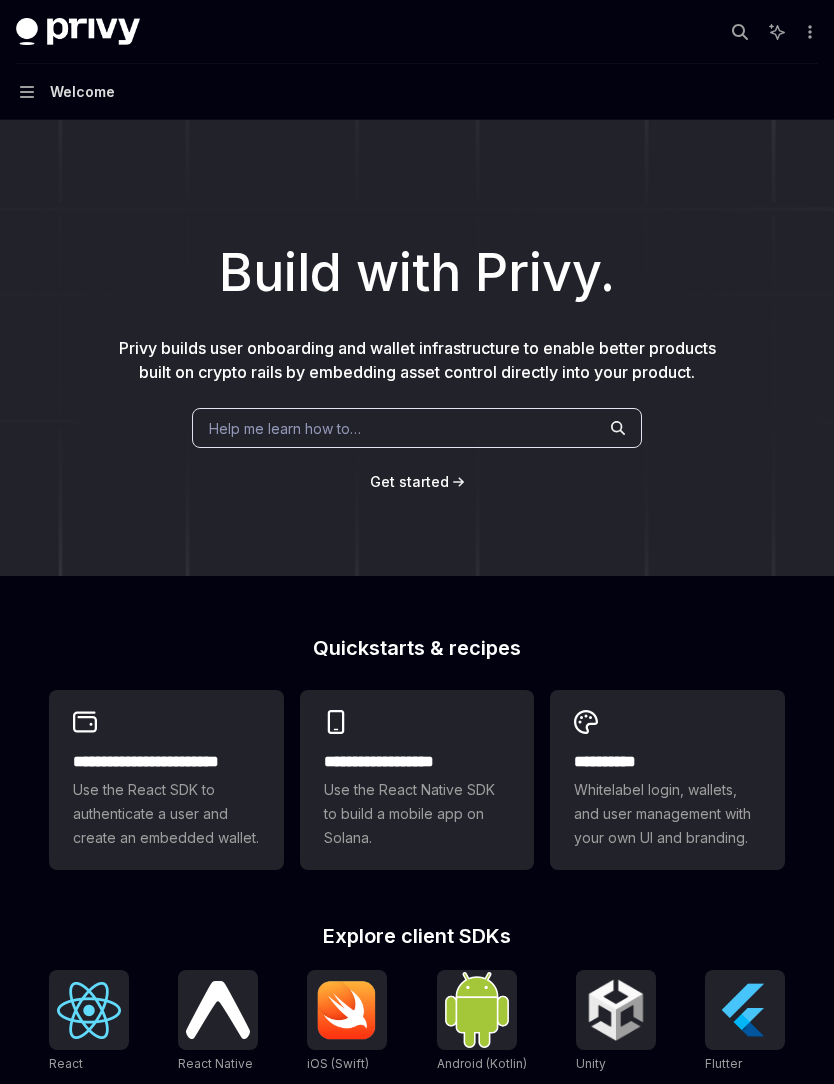 type on "*" 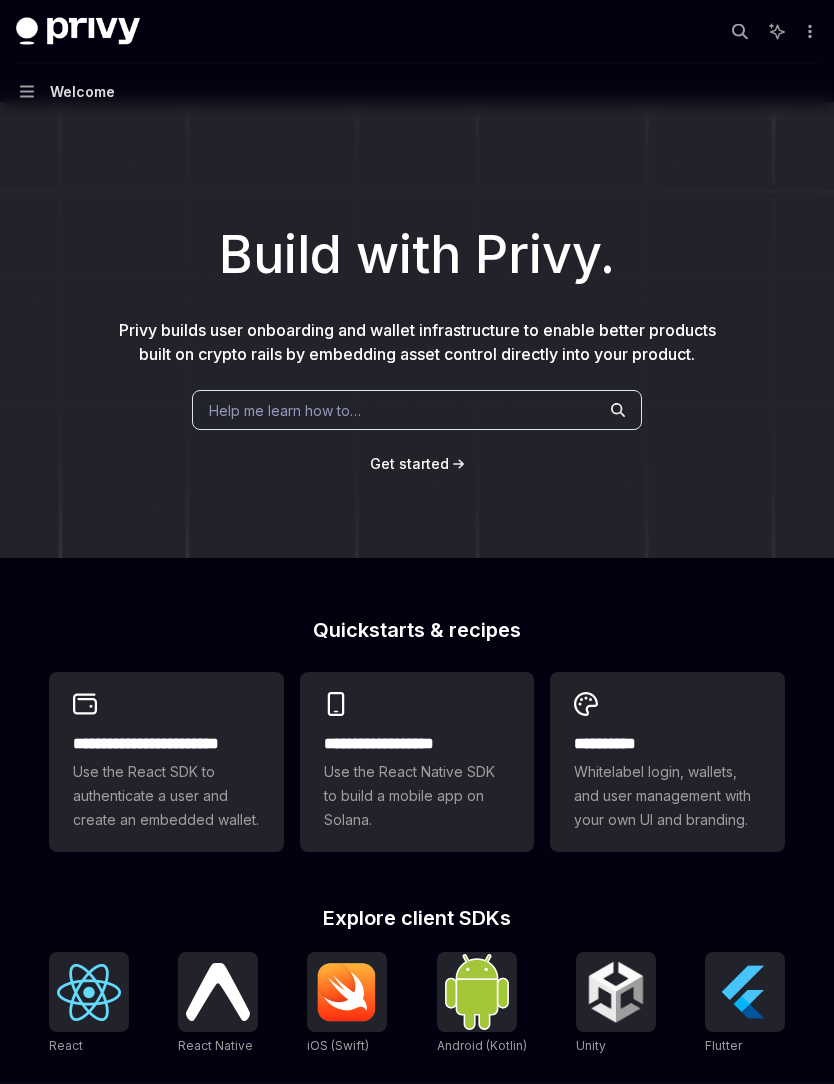 click on "Get started" at bounding box center [409, 464] 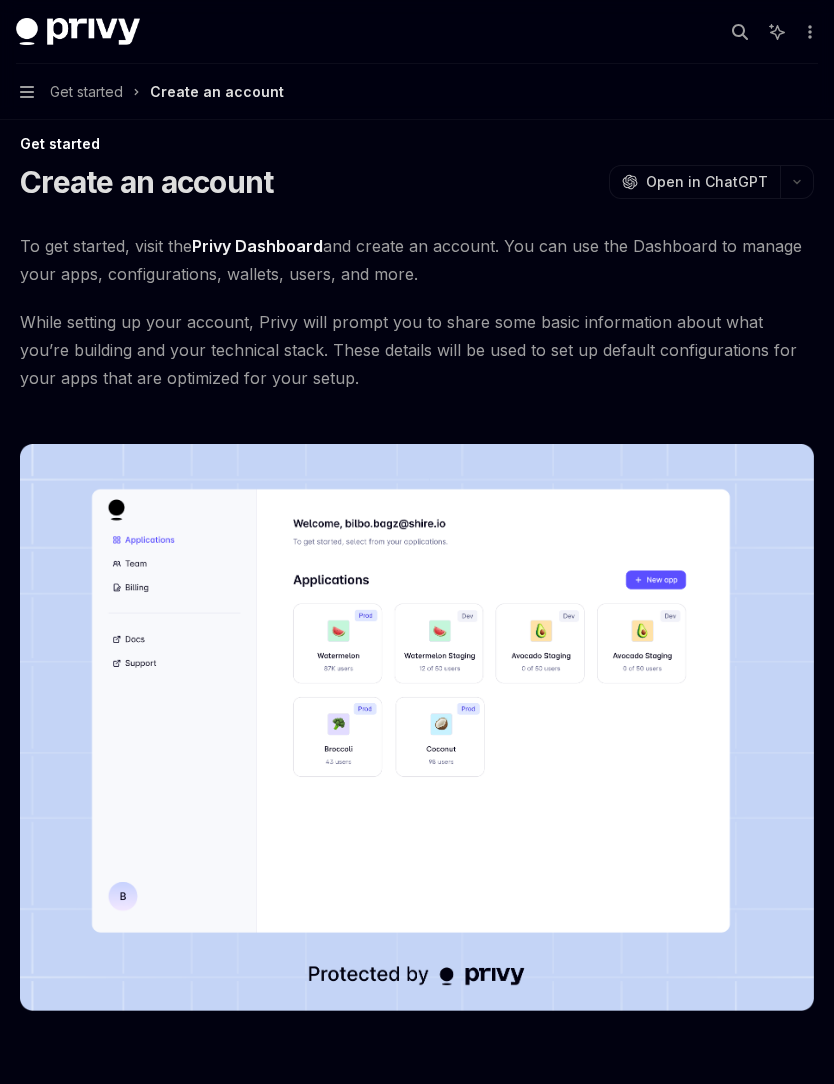 scroll, scrollTop: 218, scrollLeft: 0, axis: vertical 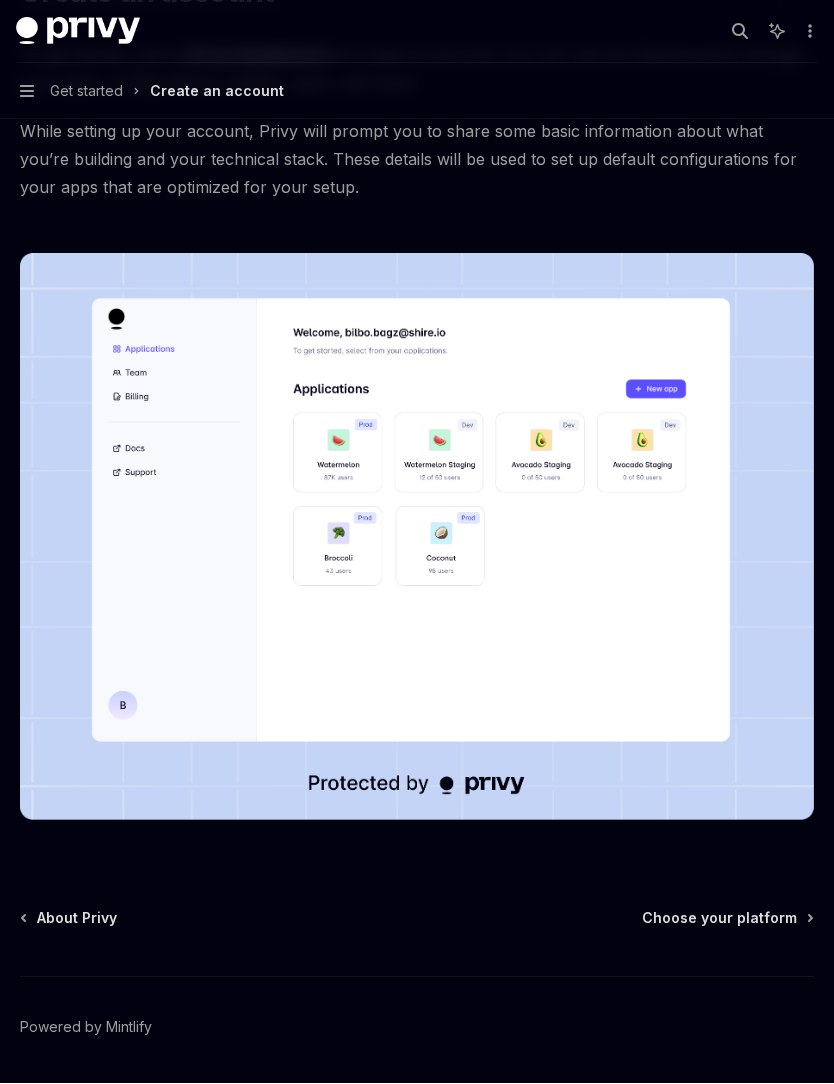 click on "Choose your platform" at bounding box center [719, 919] 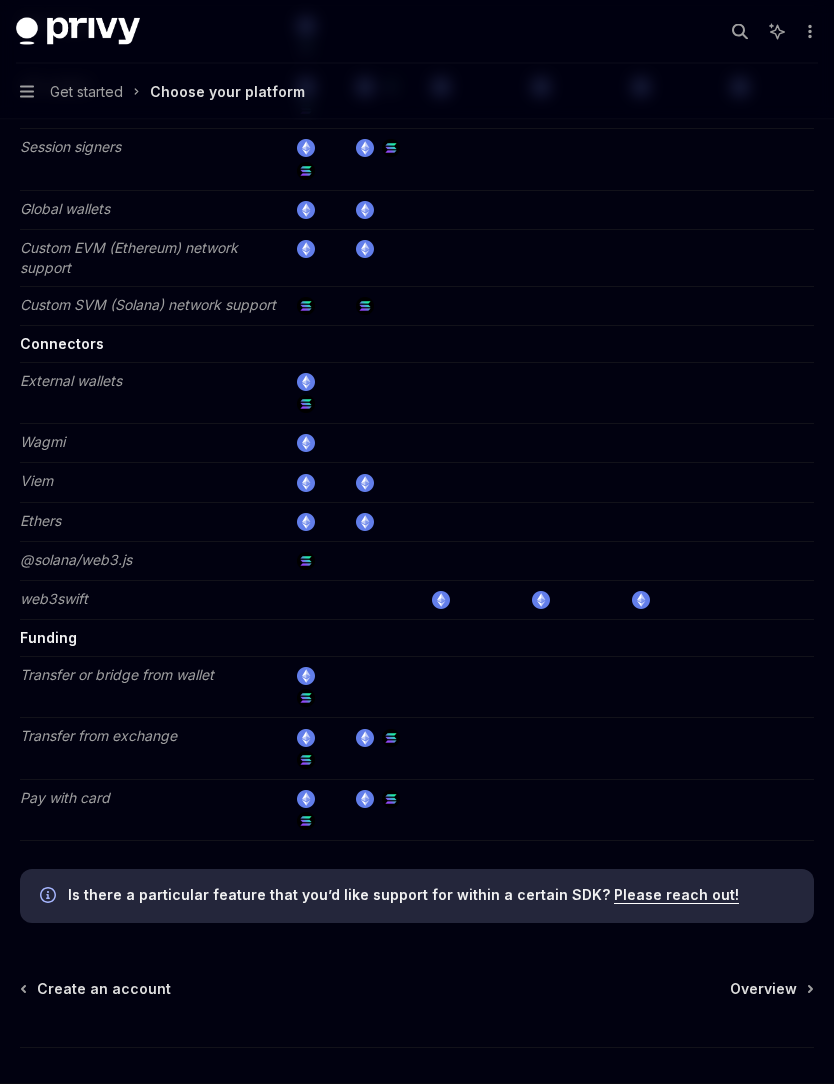 scroll, scrollTop: 3347, scrollLeft: 0, axis: vertical 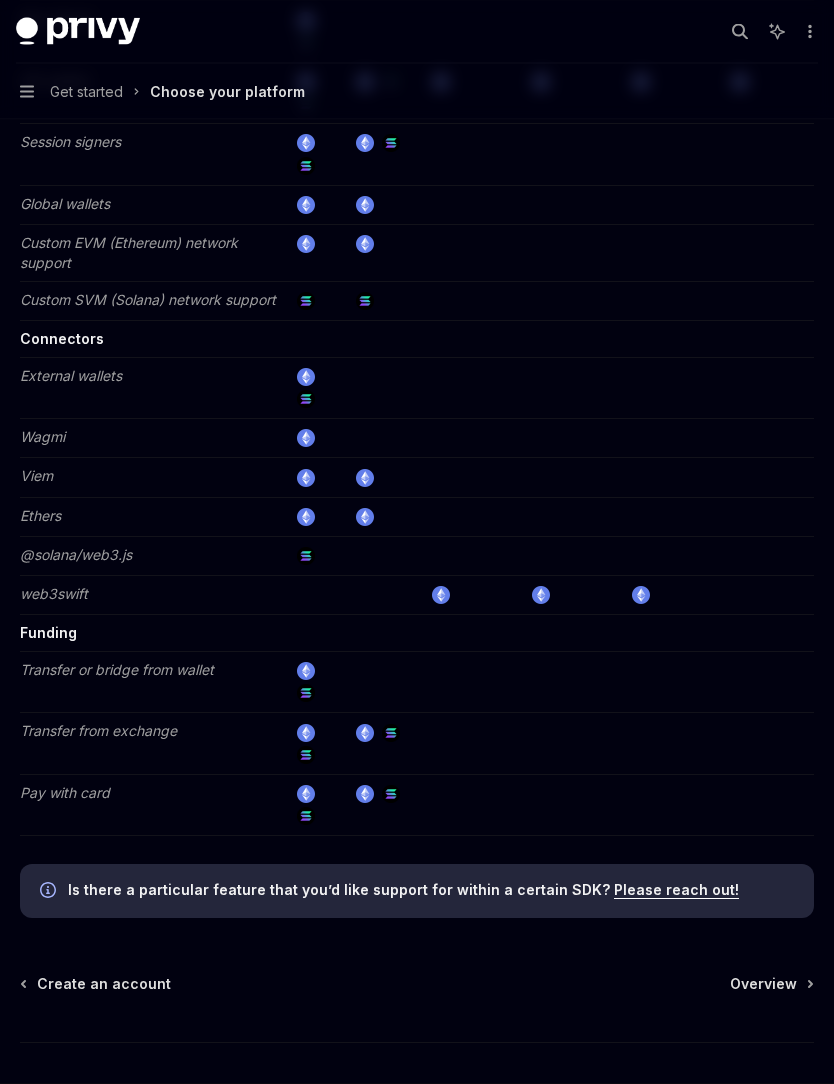 click on "Overview" at bounding box center [763, 985] 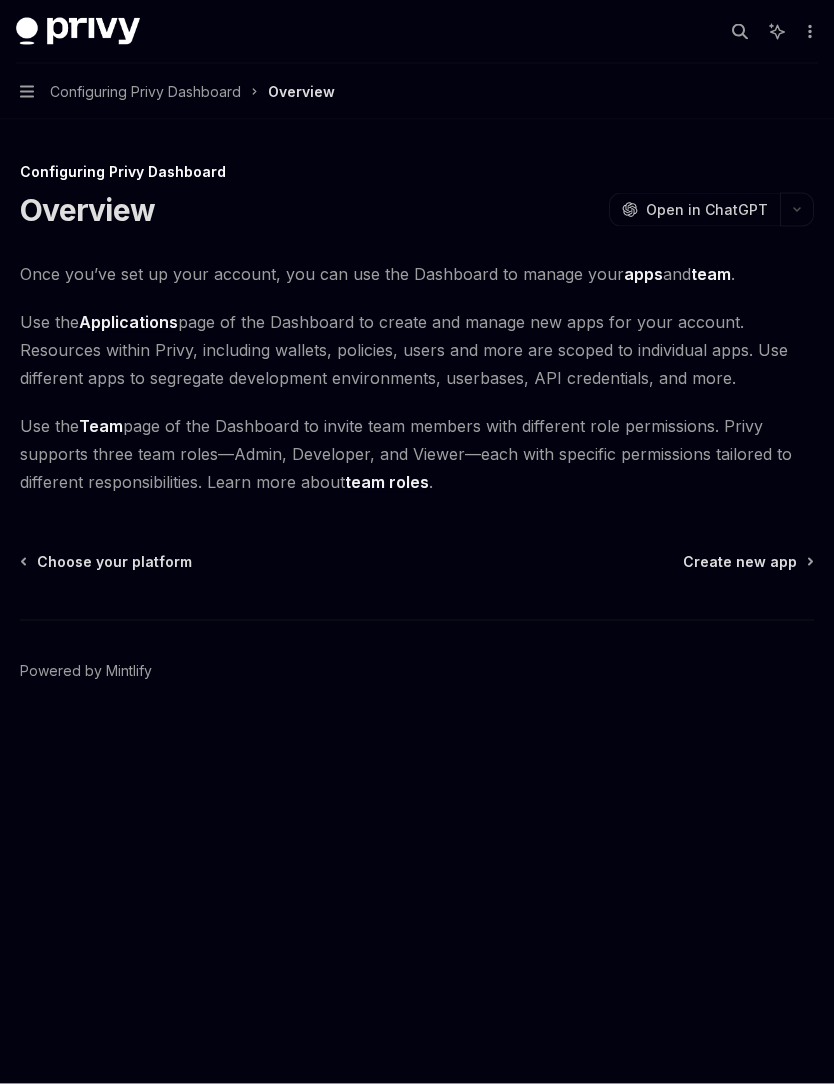 scroll, scrollTop: 0, scrollLeft: 0, axis: both 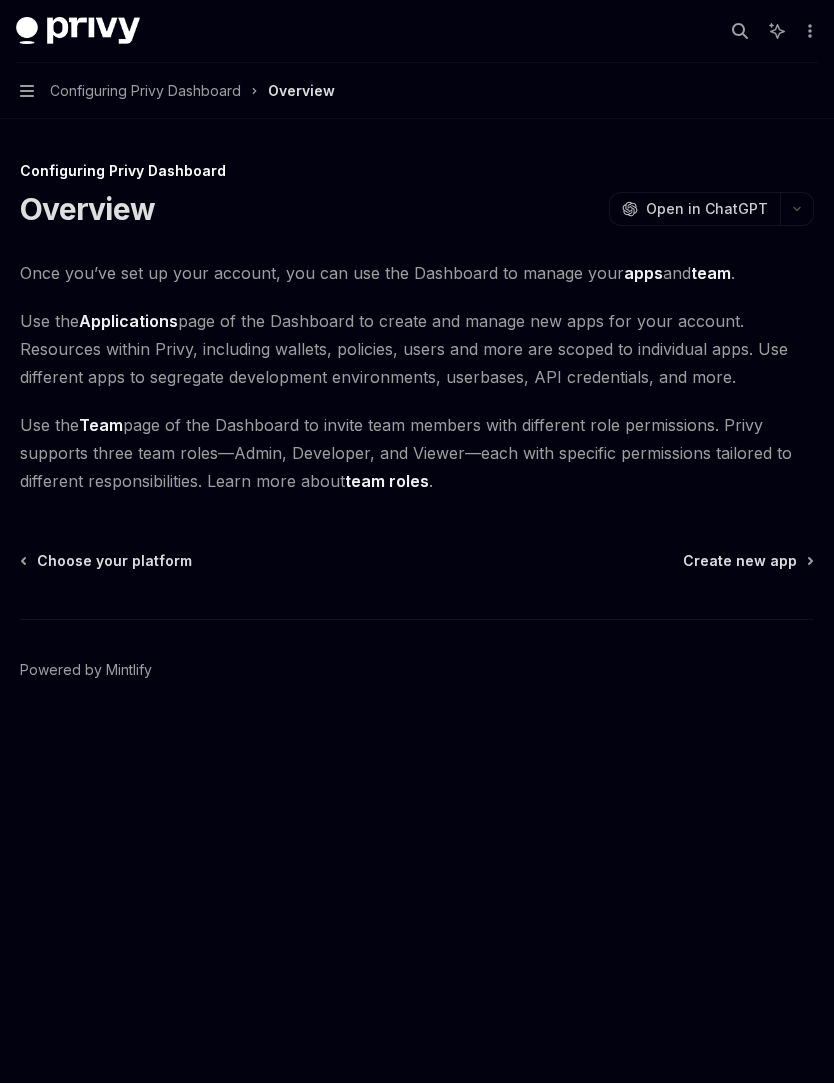click on "Create new app" at bounding box center [740, 562] 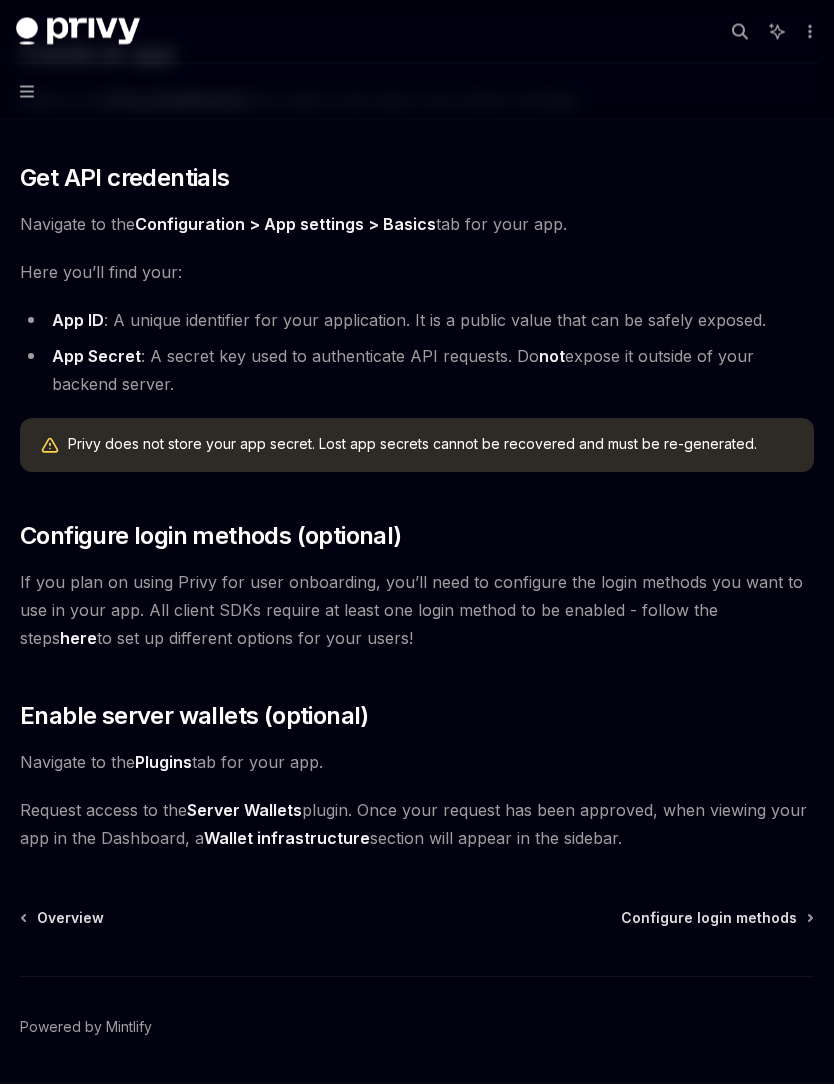 scroll, scrollTop: 417, scrollLeft: 0, axis: vertical 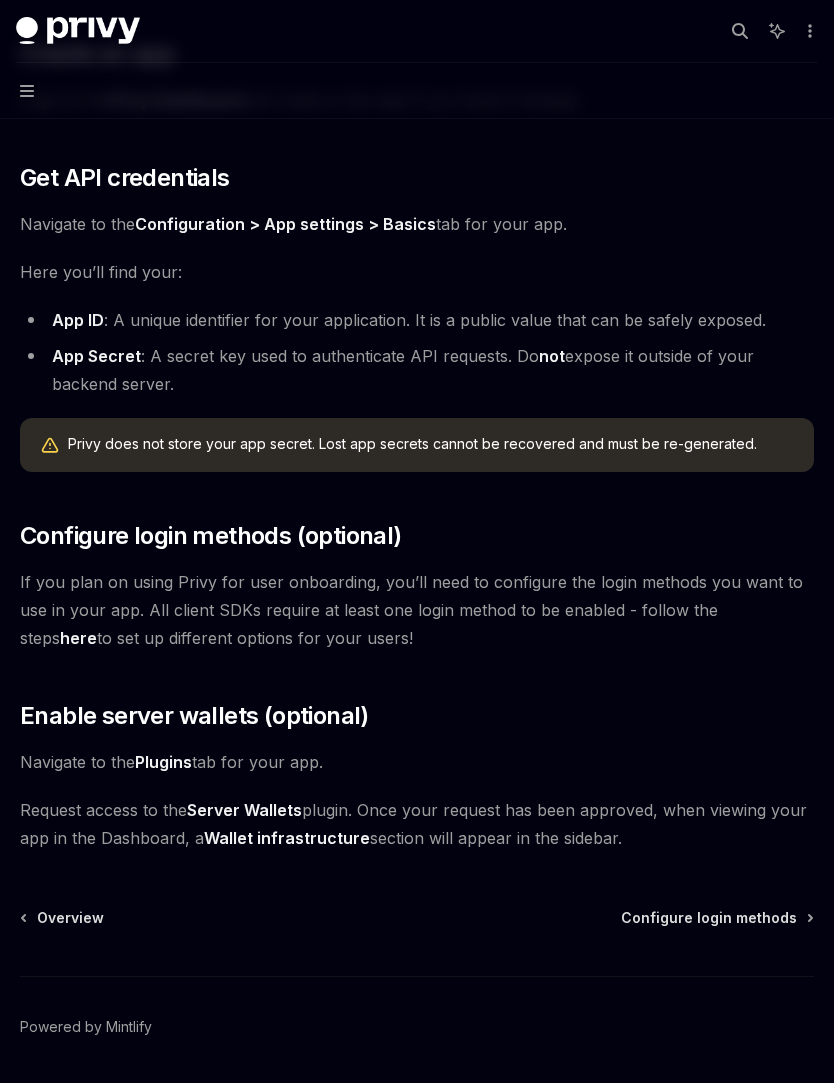 click on "Configure login methods" at bounding box center (709, 919) 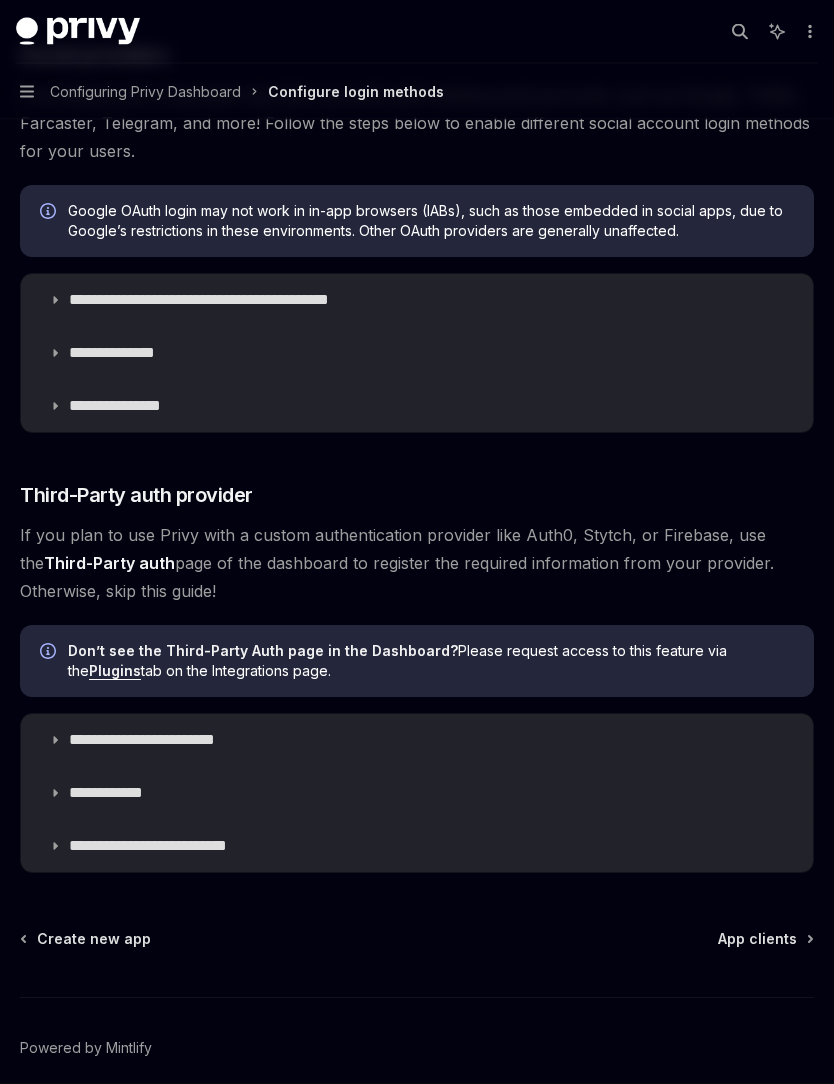 scroll, scrollTop: 723, scrollLeft: 0, axis: vertical 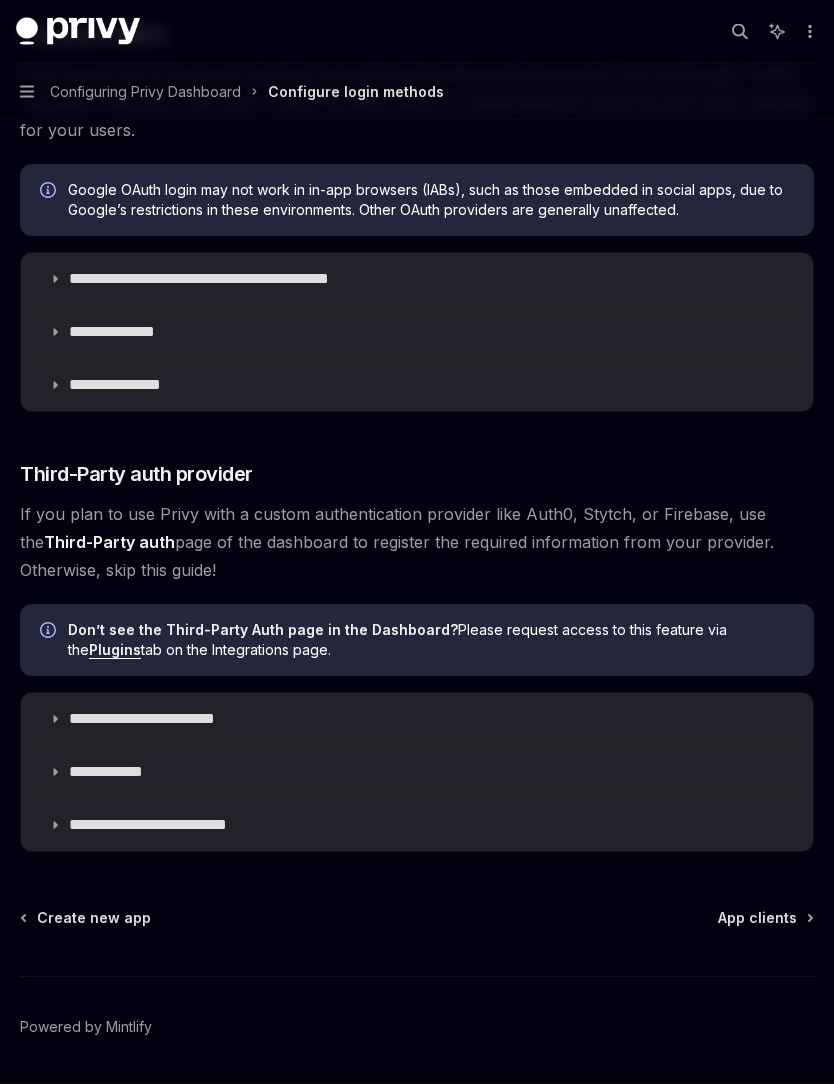 click on "App clients" at bounding box center (757, 919) 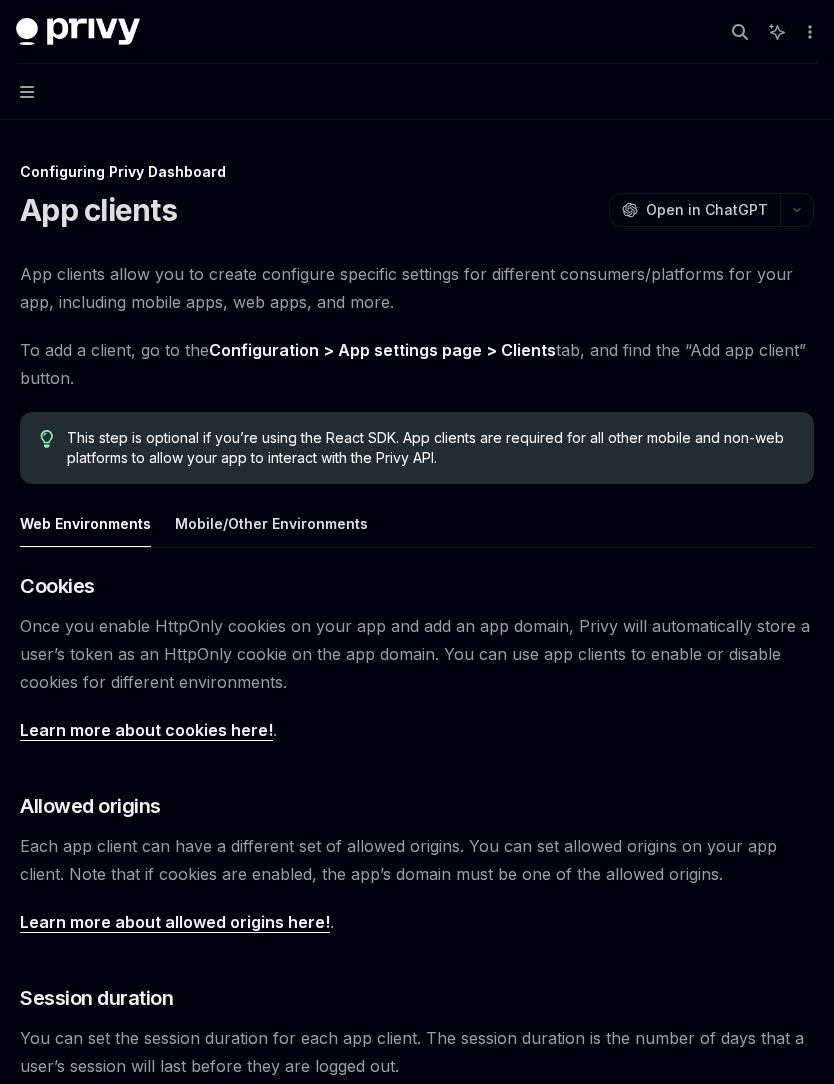 click on "Mobile/Other Environments" at bounding box center (271, 523) 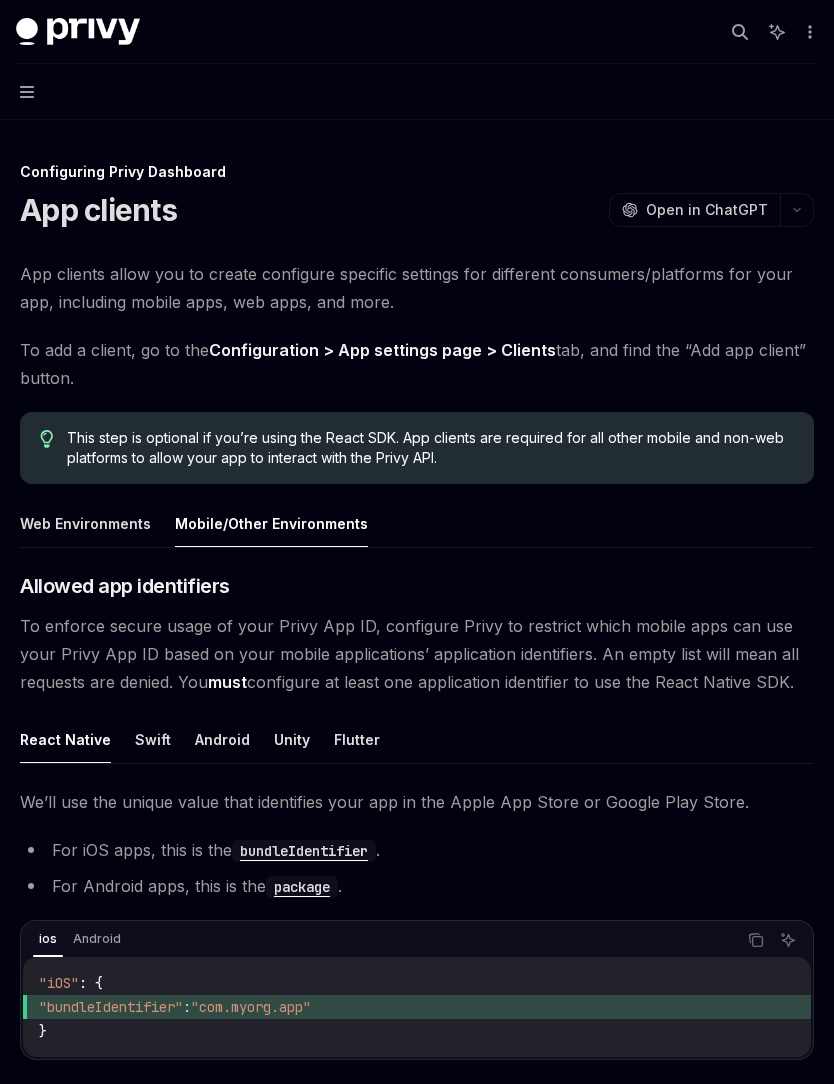 click on "Swift" at bounding box center [153, 739] 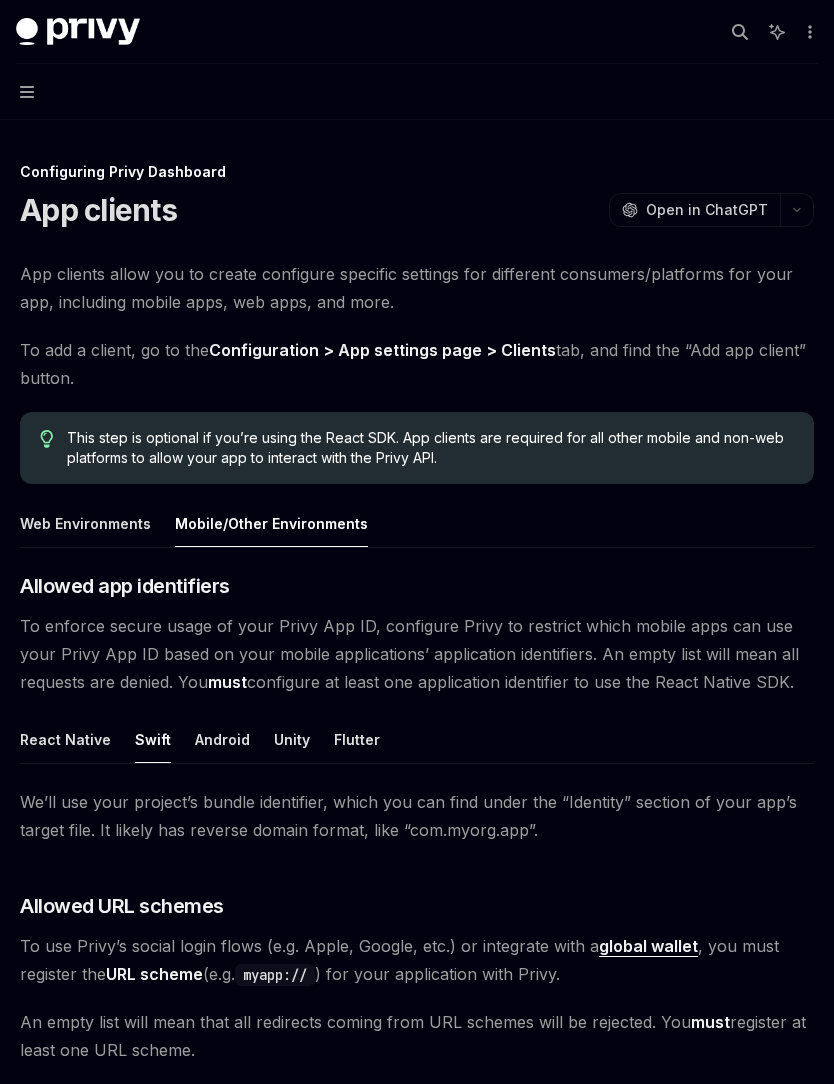 click on "Android" at bounding box center (222, 739) 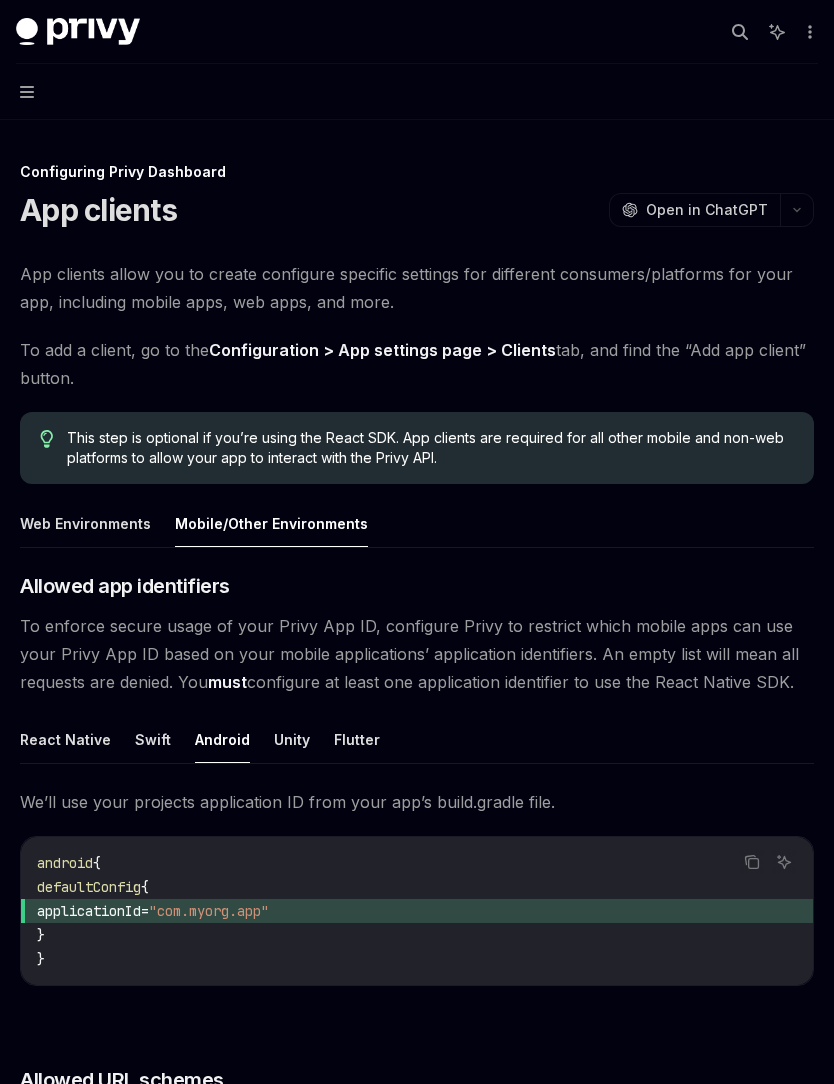 click on "Swift" at bounding box center [153, 739] 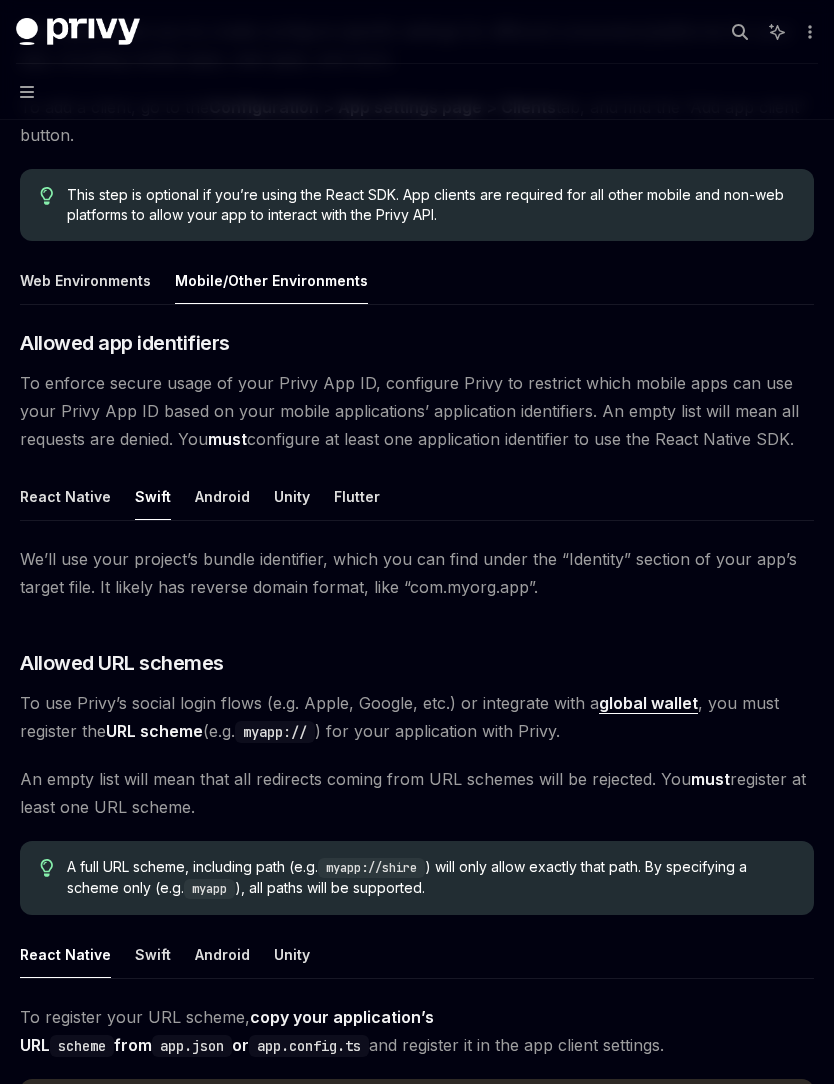 scroll, scrollTop: 242, scrollLeft: 0, axis: vertical 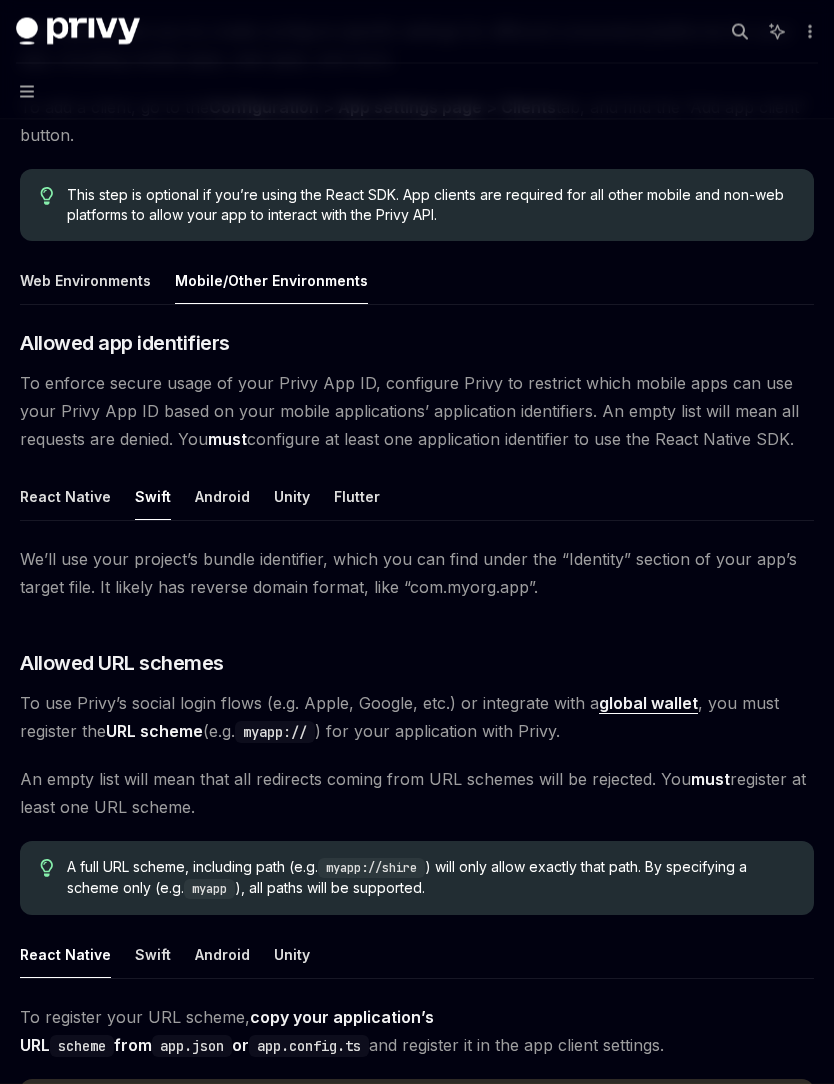 click on "Flutter" at bounding box center (357, 497) 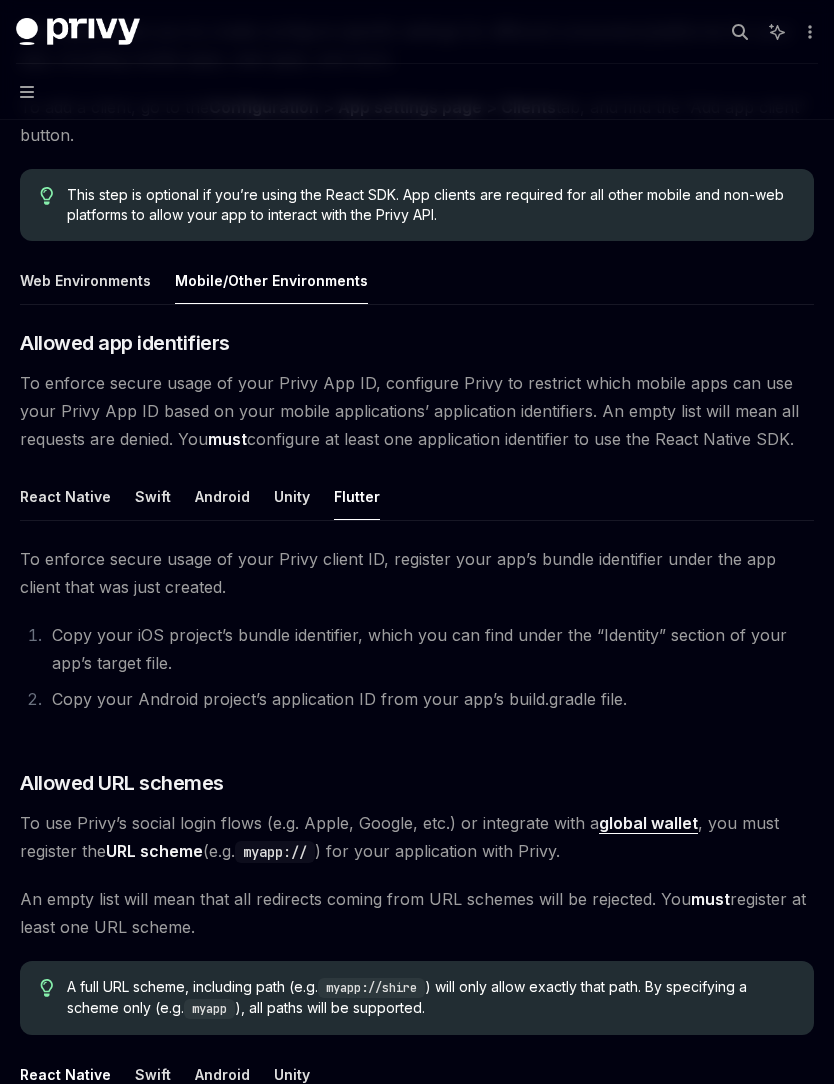 click on "React Native" at bounding box center [65, 496] 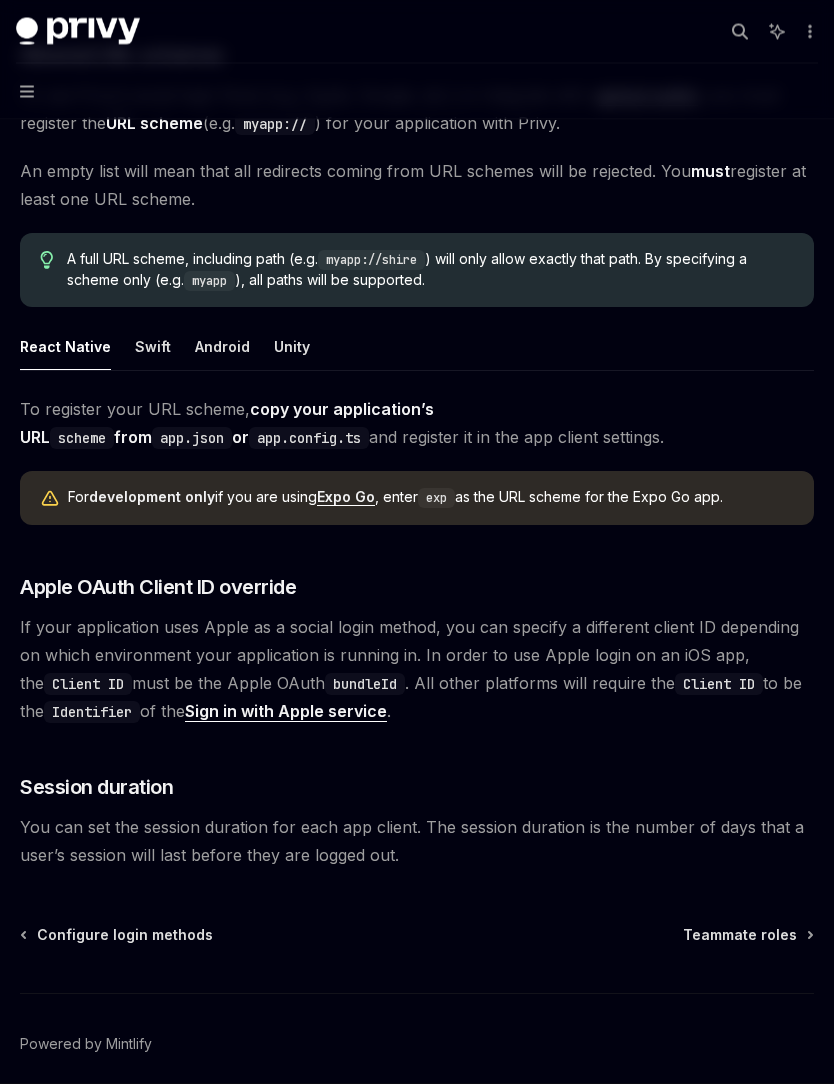 scroll, scrollTop: 1184, scrollLeft: 0, axis: vertical 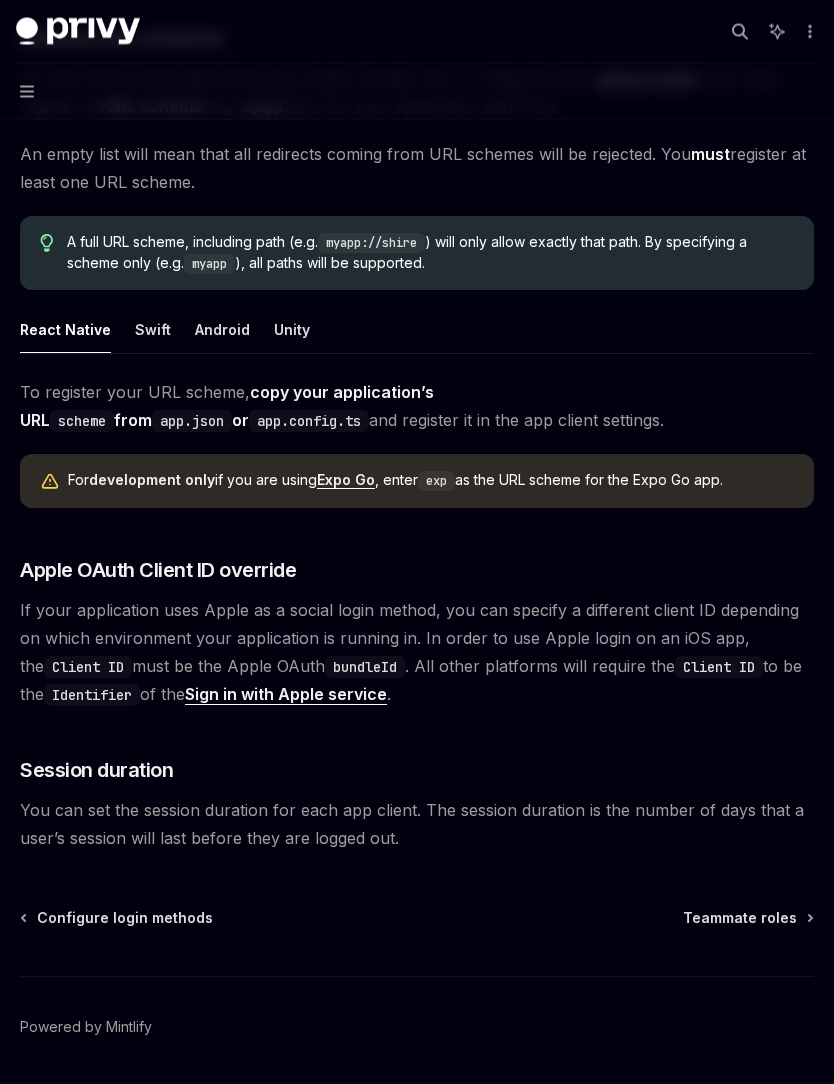 click on "Teammate roles" at bounding box center (740, 919) 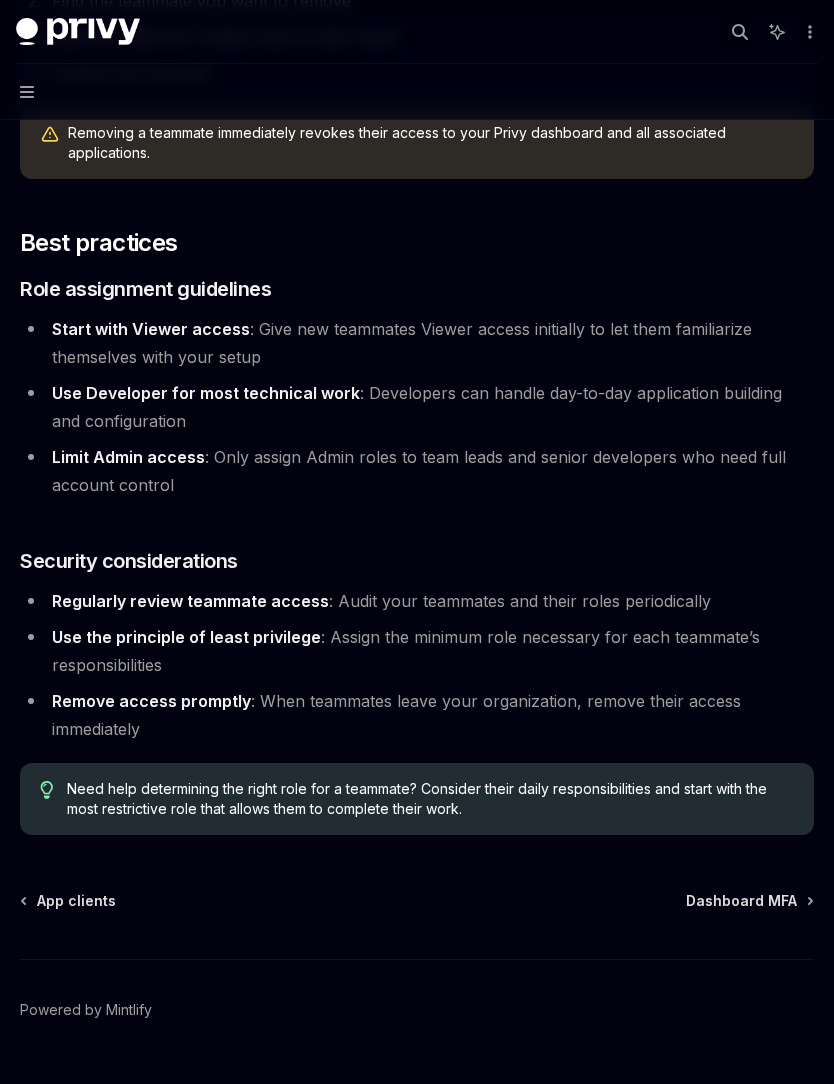scroll, scrollTop: 3261, scrollLeft: 0, axis: vertical 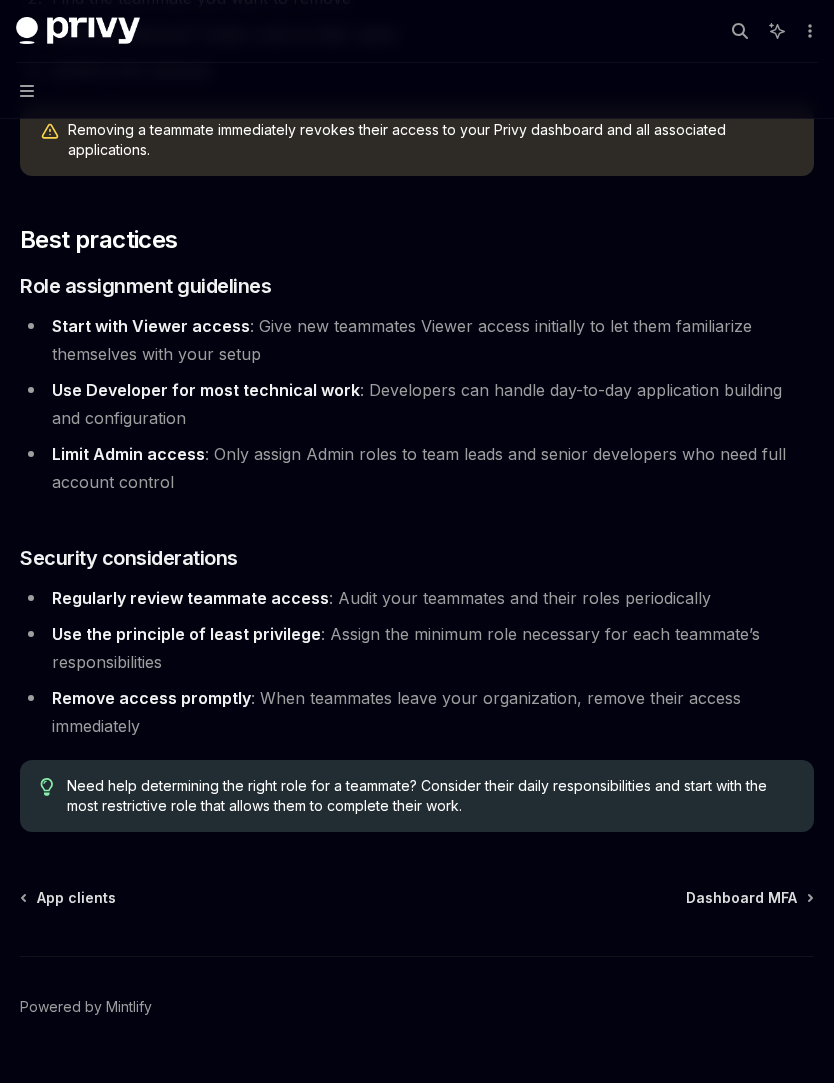 click on "Dashboard MFA" at bounding box center [741, 899] 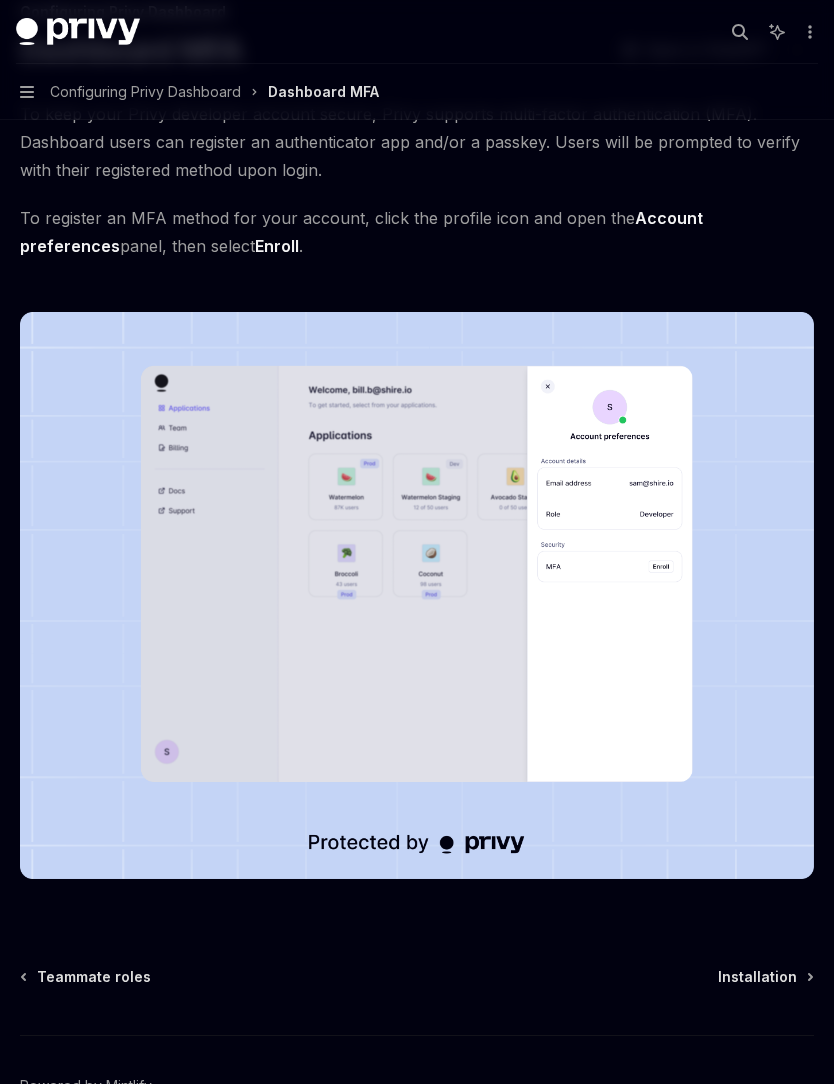 scroll, scrollTop: 218, scrollLeft: 0, axis: vertical 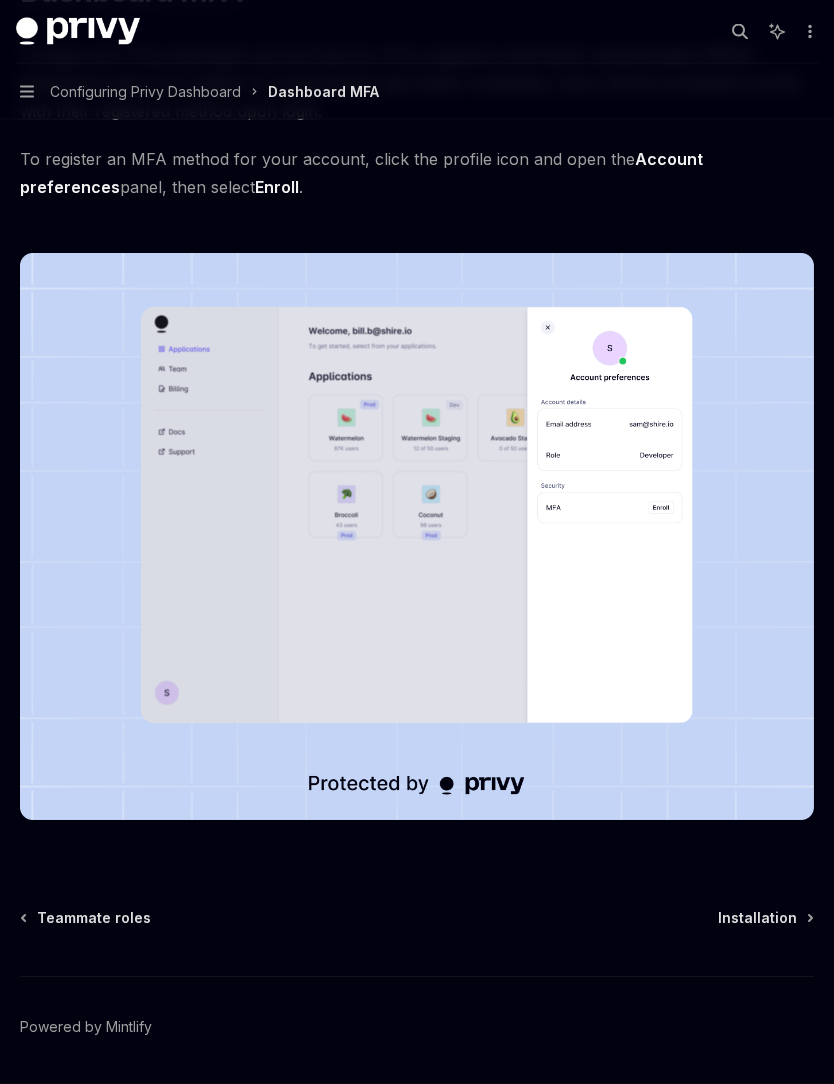 click on "Installation" at bounding box center (757, 919) 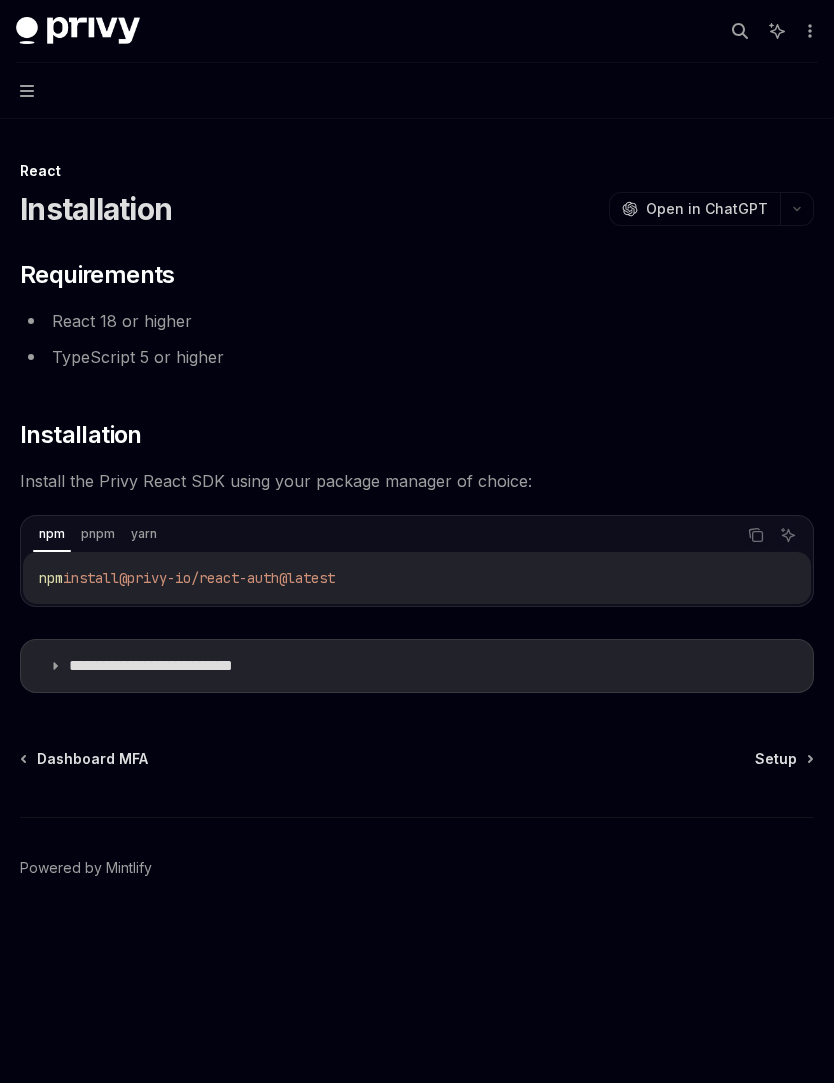 click on "Setup" at bounding box center [776, 760] 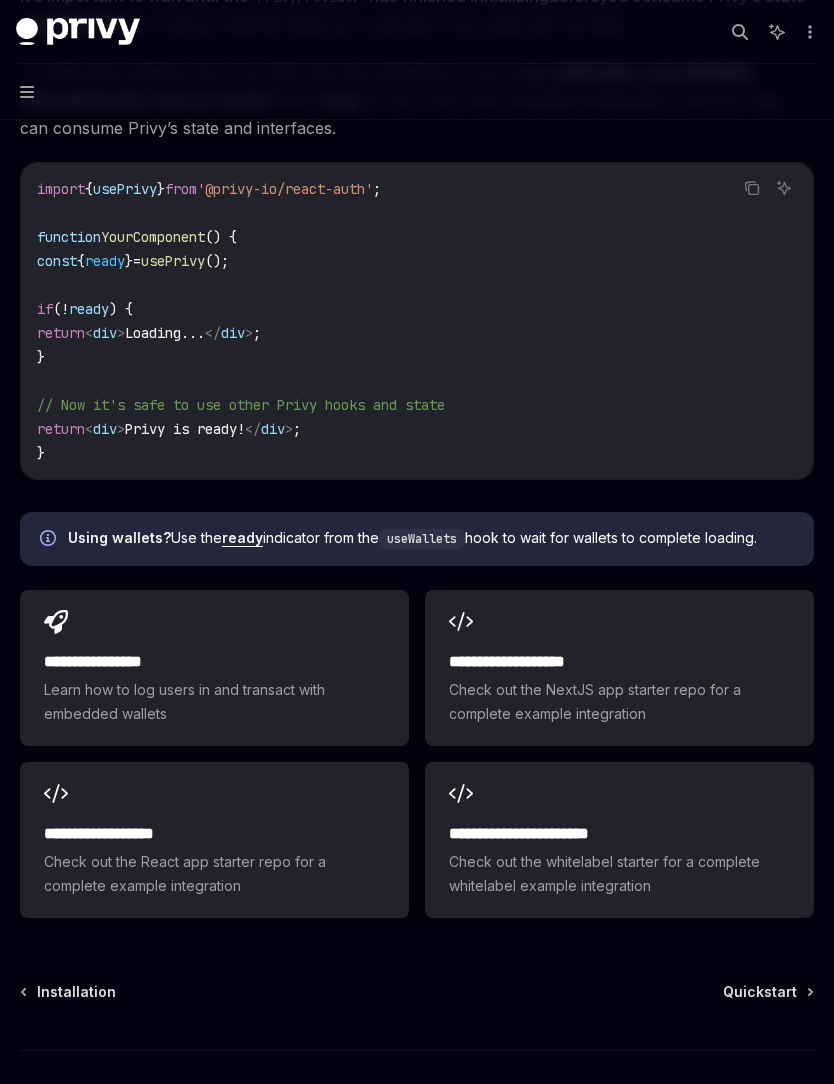scroll, scrollTop: 2208, scrollLeft: 0, axis: vertical 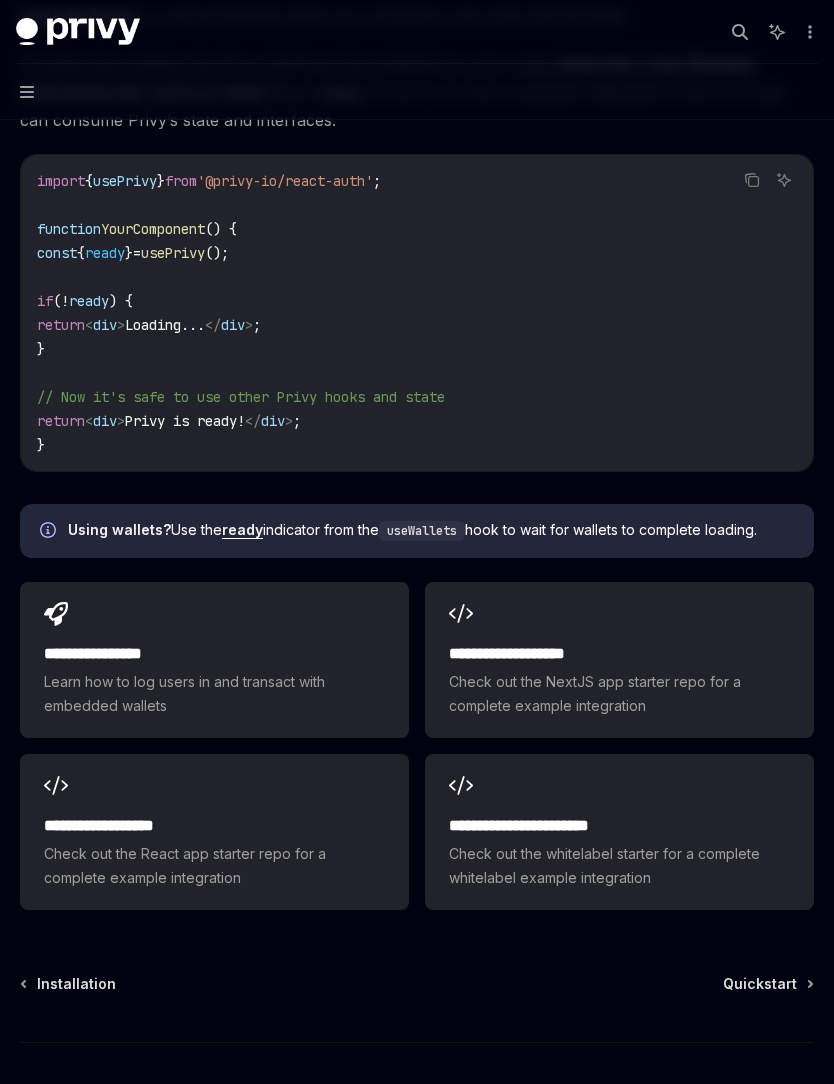 click on "Quickstart" at bounding box center [760, 984] 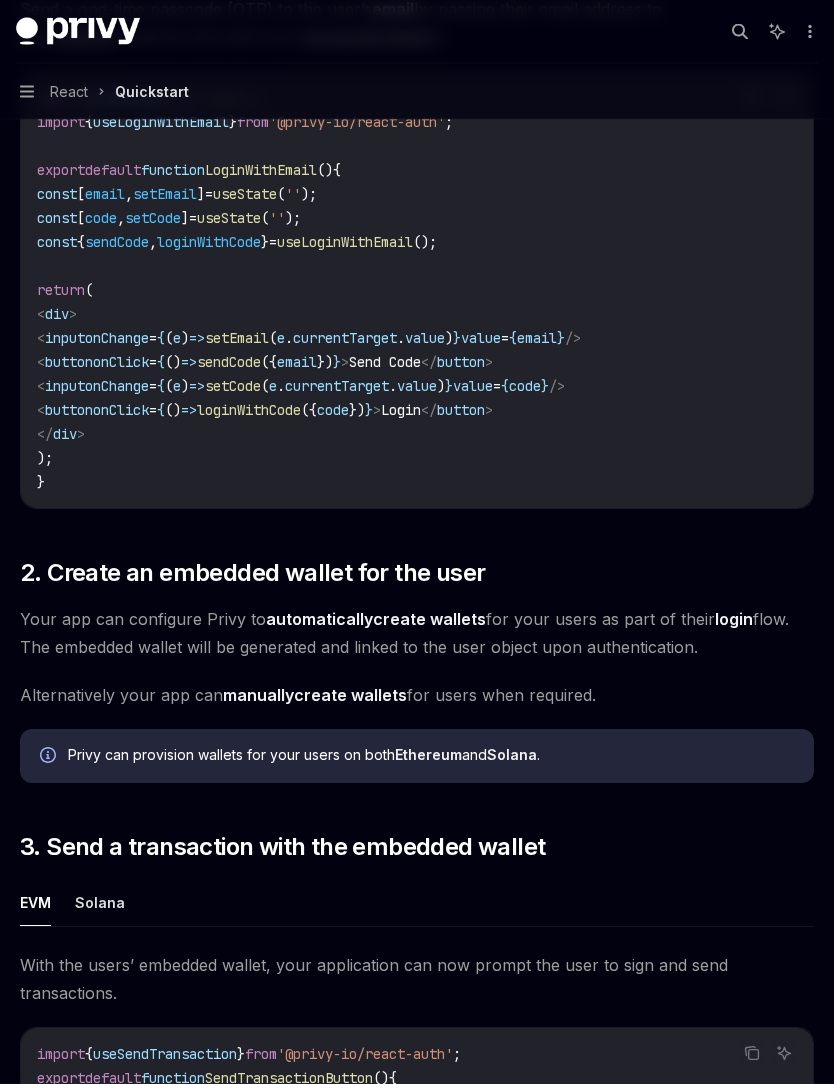 scroll, scrollTop: 938, scrollLeft: 0, axis: vertical 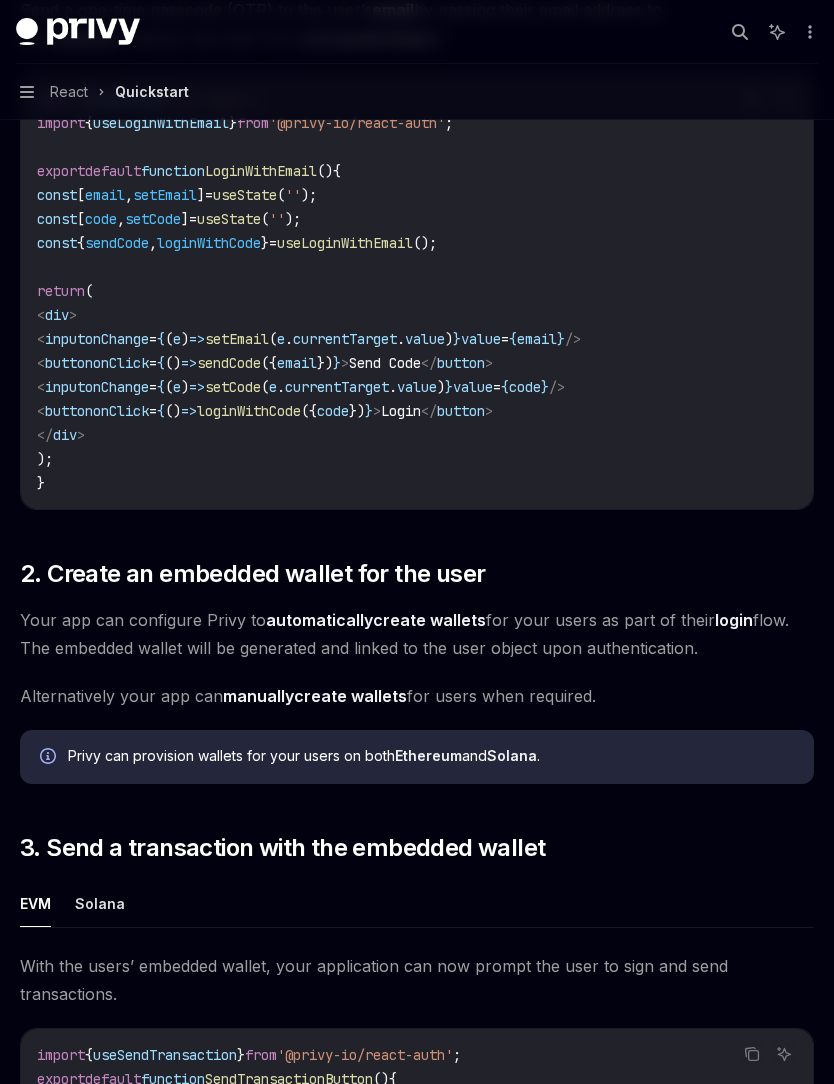 click on "manually  create wallets" at bounding box center (315, 696) 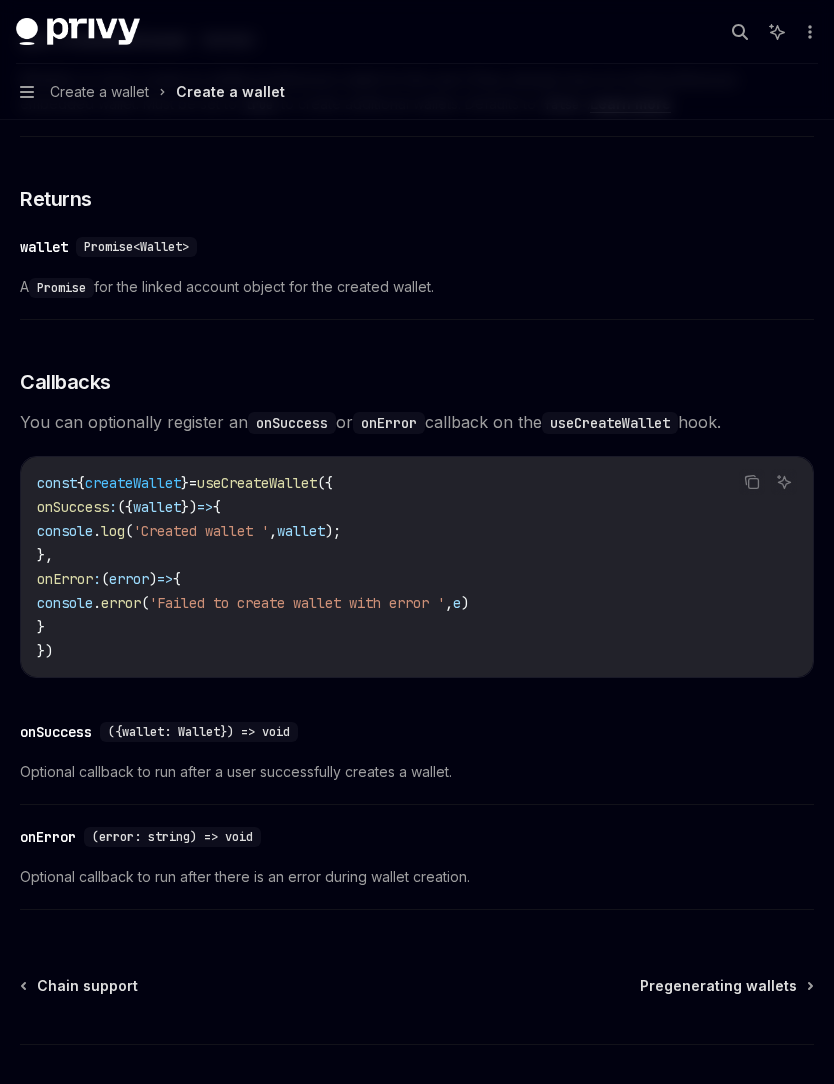 scroll, scrollTop: 1118, scrollLeft: 0, axis: vertical 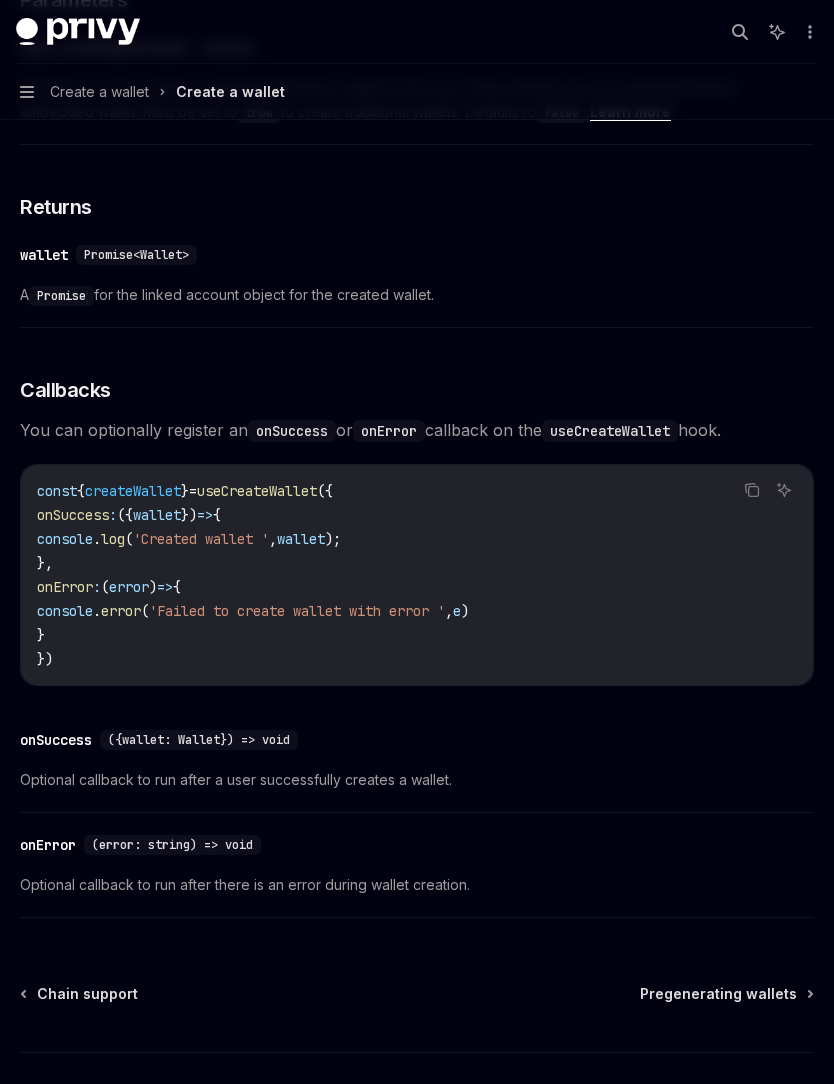 click on "Pregenerating wallets" at bounding box center (718, 994) 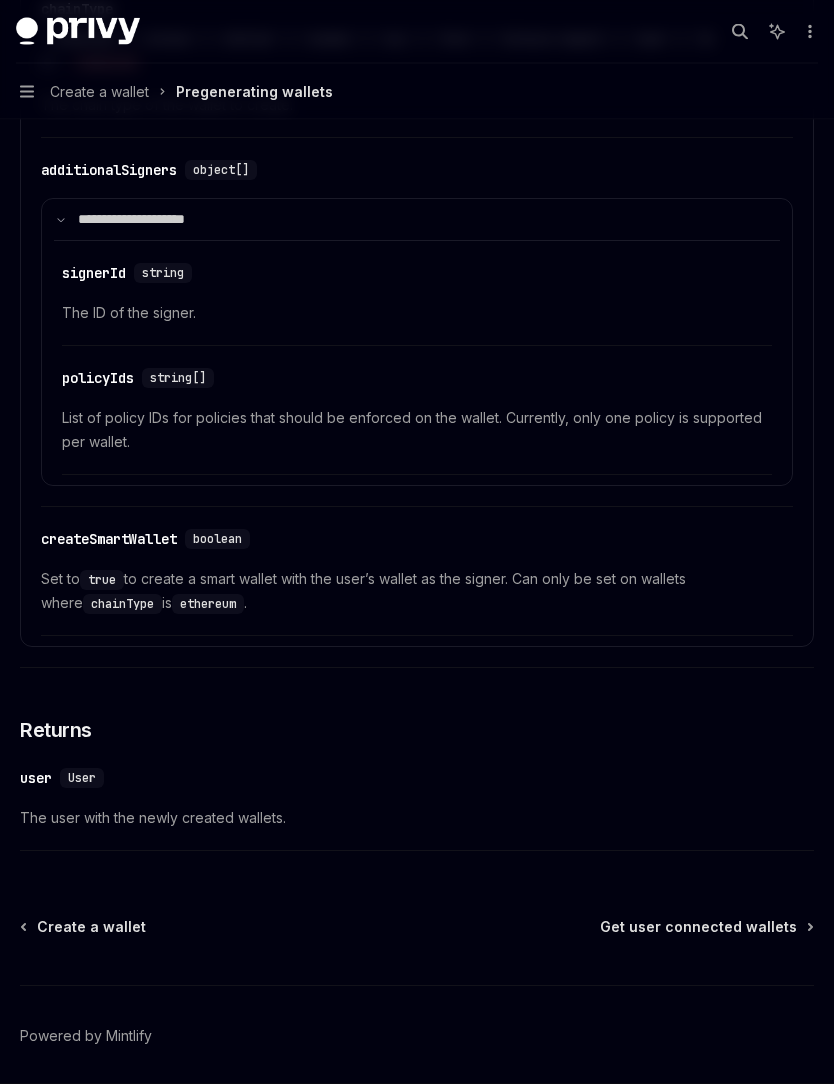 scroll, scrollTop: 3398, scrollLeft: 0, axis: vertical 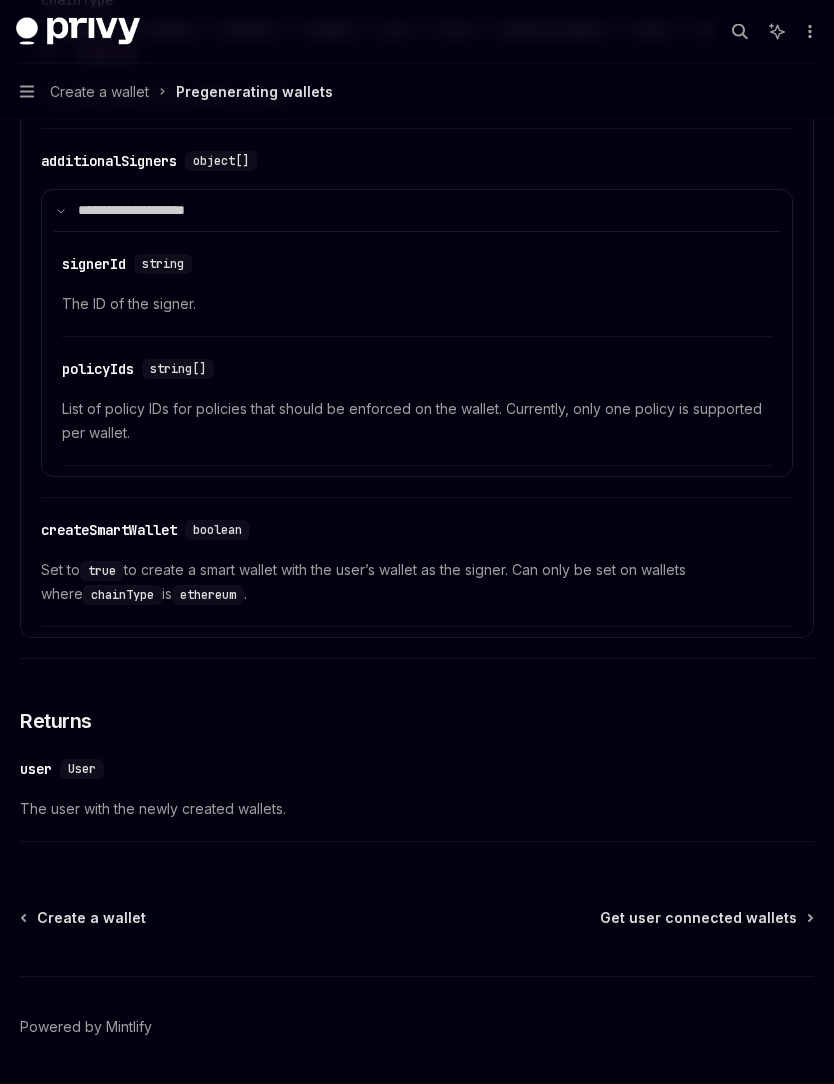 click on "Create a wallet Pregenerating wallets OpenAI Open in ChatGPT OpenAI Open in ChatGPT With Privy, you can  pregenerate self-custodial Ethereum and Solana embedded wallets  for existing users, or create a new user with other login methods, like an email address or phone number, without requiring the user to login.
You can even send assets to the wallet before the user logs in to your app for the first time.
Once the user associated with the account logs in, they will be able to access the pregenerated wallet and any assets sent to them.
​ Pregenerating wallets for new users
NodeJS   REST API To pregenerate embedded wallets for a given user, use the  importUser  method from  PrivyClient . Copy Ask AI importUser : ({ linkedAccounts :  LinkedAccountType [],  customMetadata ?:  CustomMetadataType ,  wallets ?:  WalletCreateRequestType []})  =>  Promise < User >
​ Usage Copy Ask AI const  user  =  await  privy . importUser ({
linkedAccounts:  [
{
type:  'email' ,
]" at bounding box center [417, -1044] 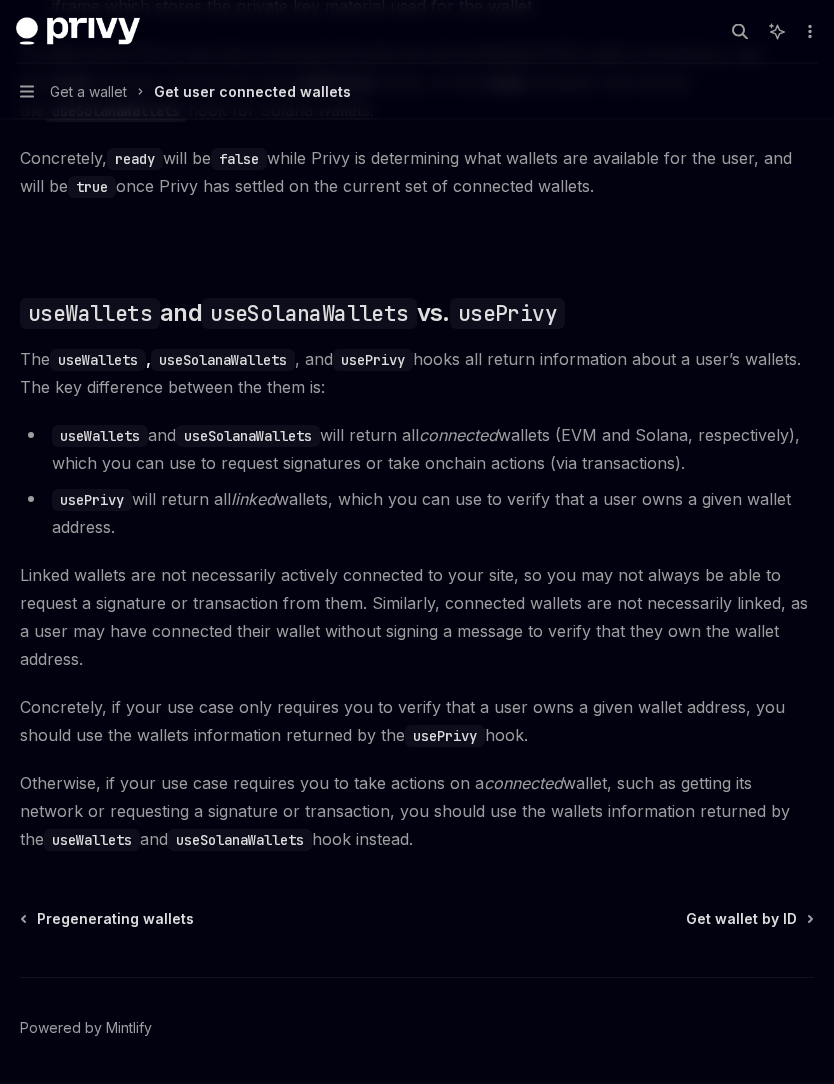 scroll, scrollTop: 1468, scrollLeft: 0, axis: vertical 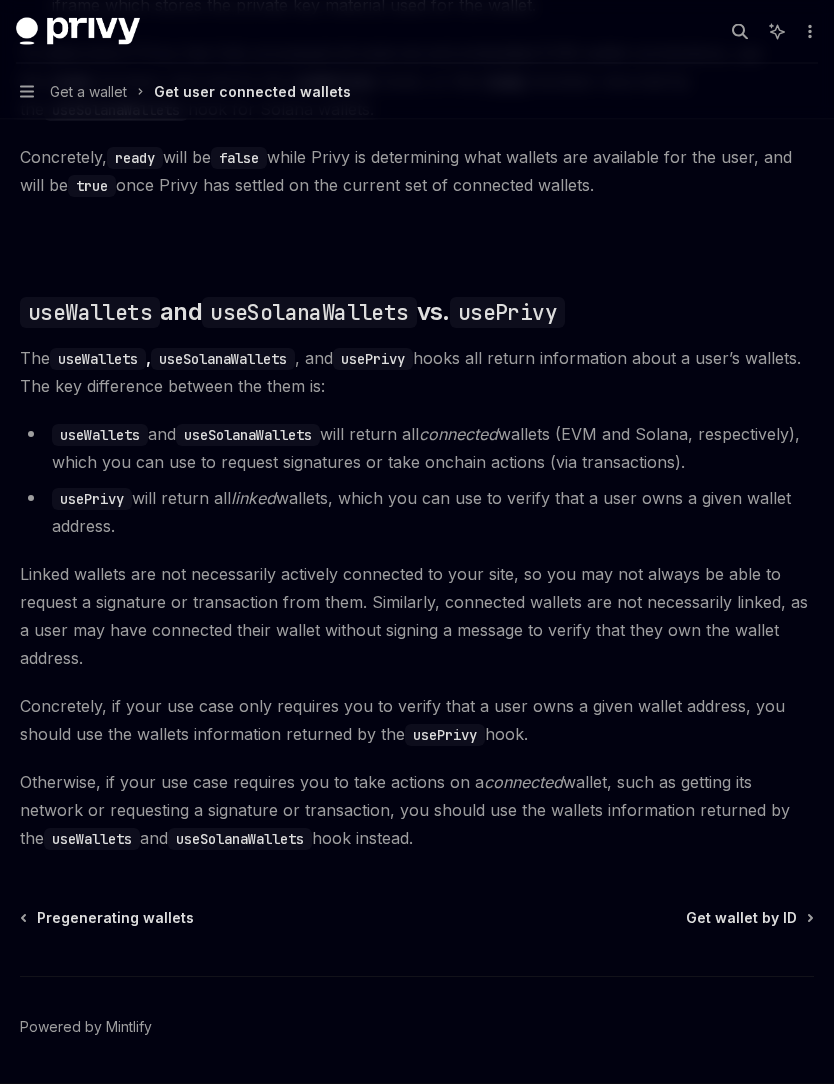 click on "Get wallet by ID" at bounding box center [741, 919] 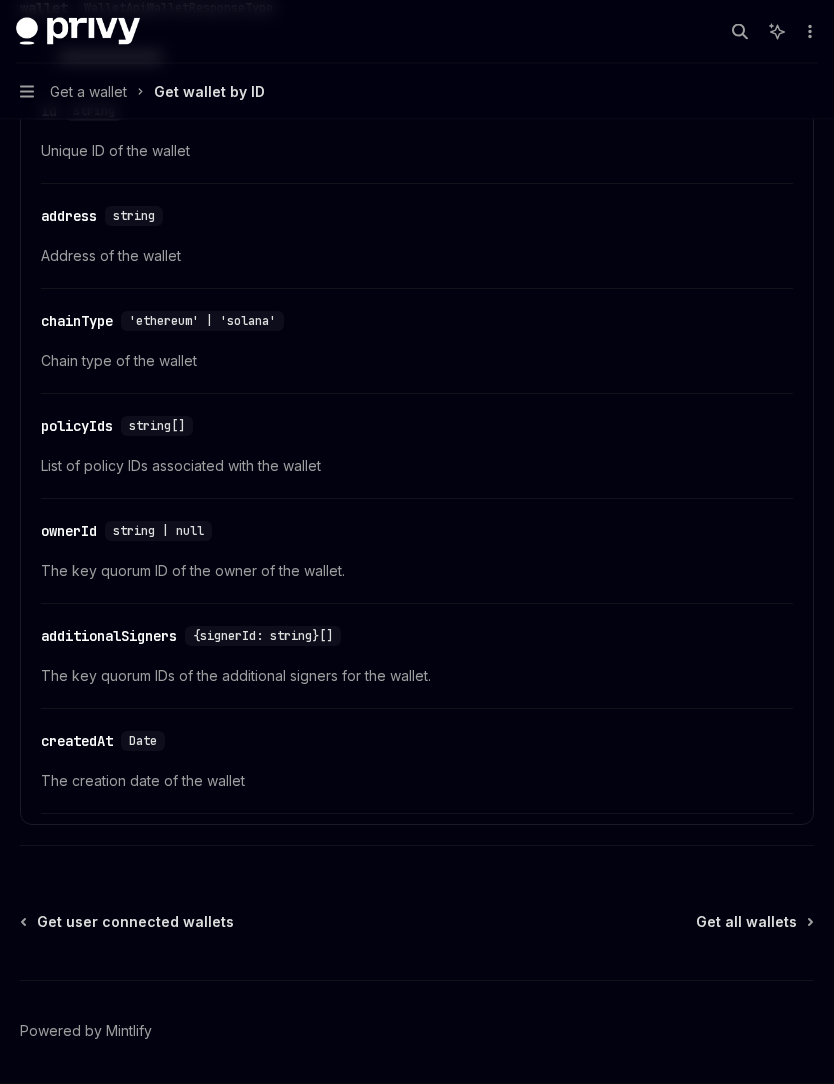 scroll, scrollTop: 968, scrollLeft: 0, axis: vertical 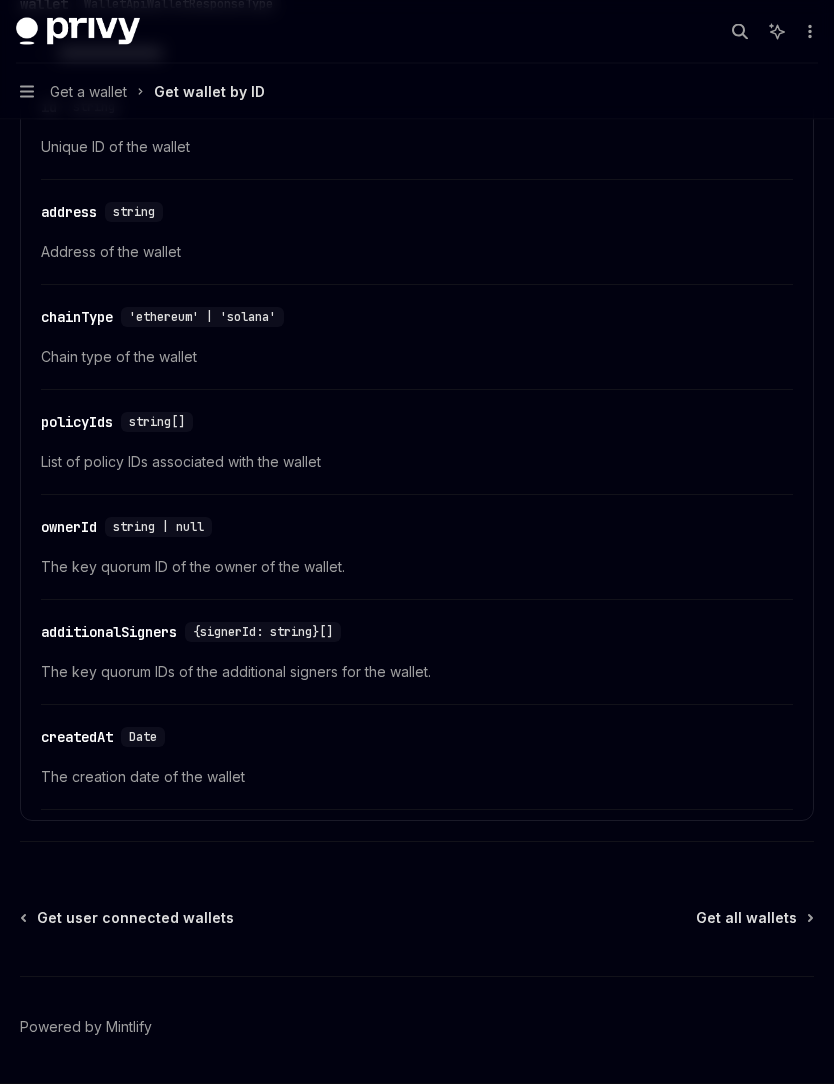 click on "Get all wallets" at bounding box center (746, 919) 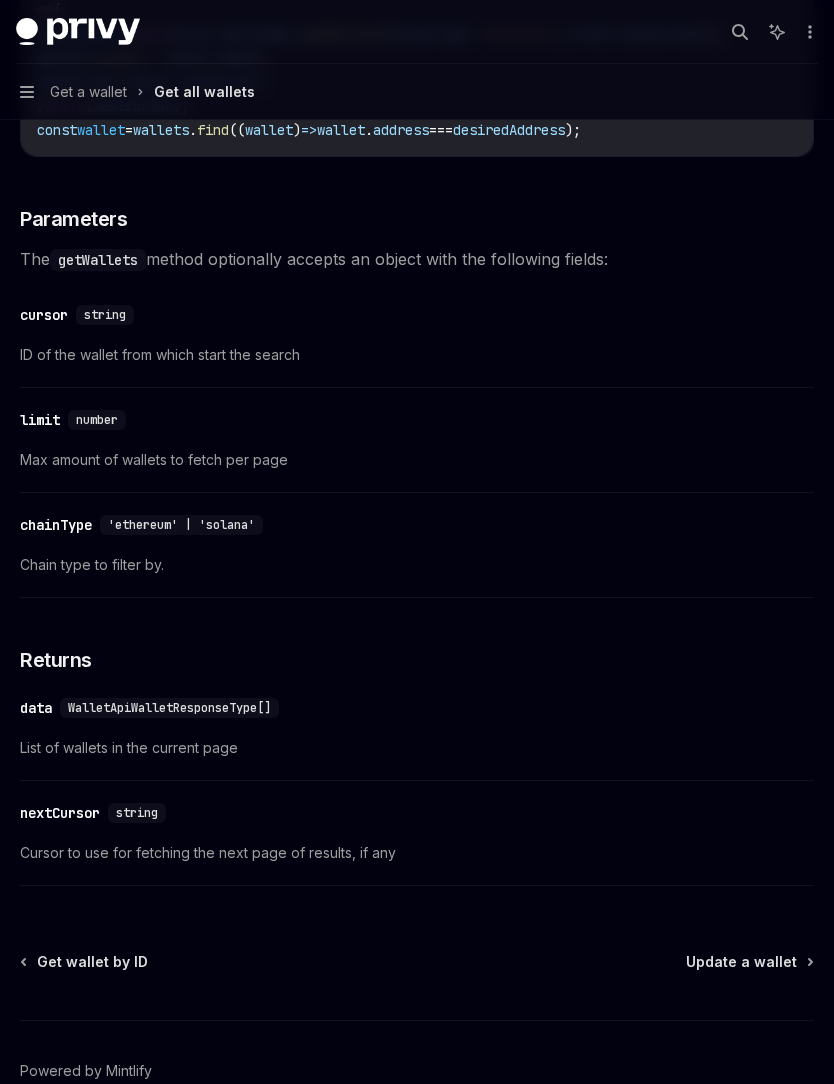 scroll, scrollTop: 738, scrollLeft: 0, axis: vertical 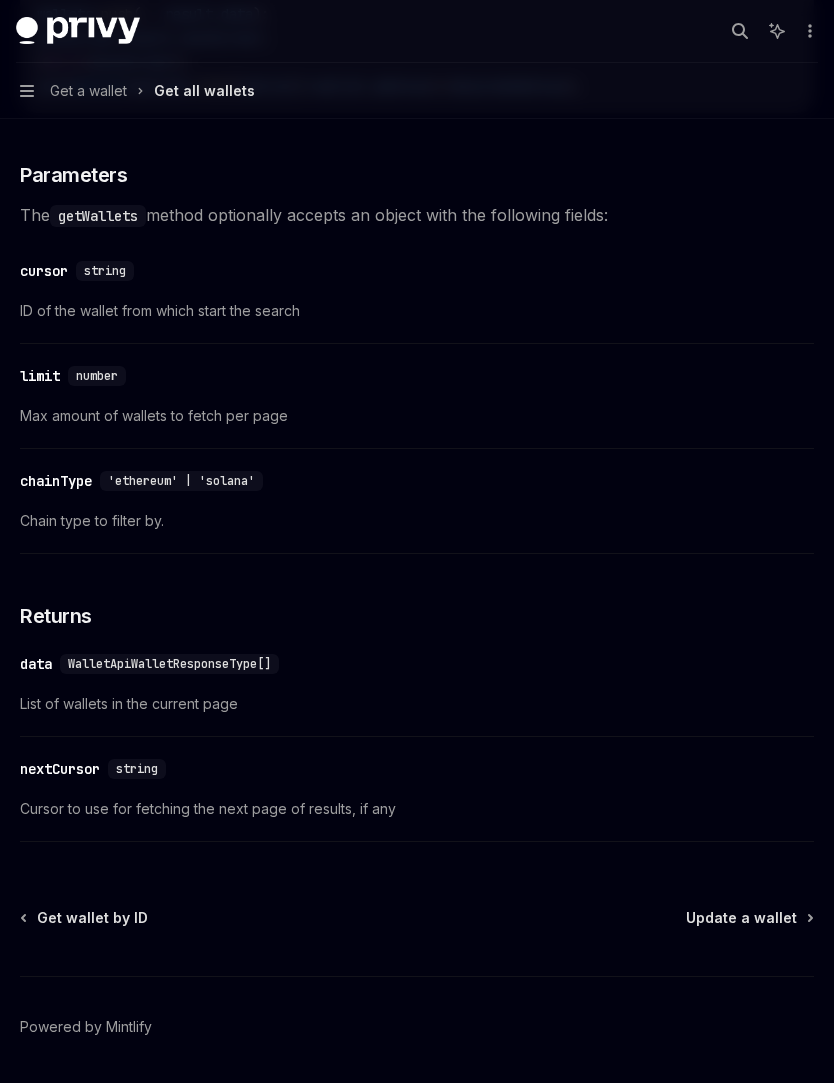 click on "Update a wallet" at bounding box center [741, 919] 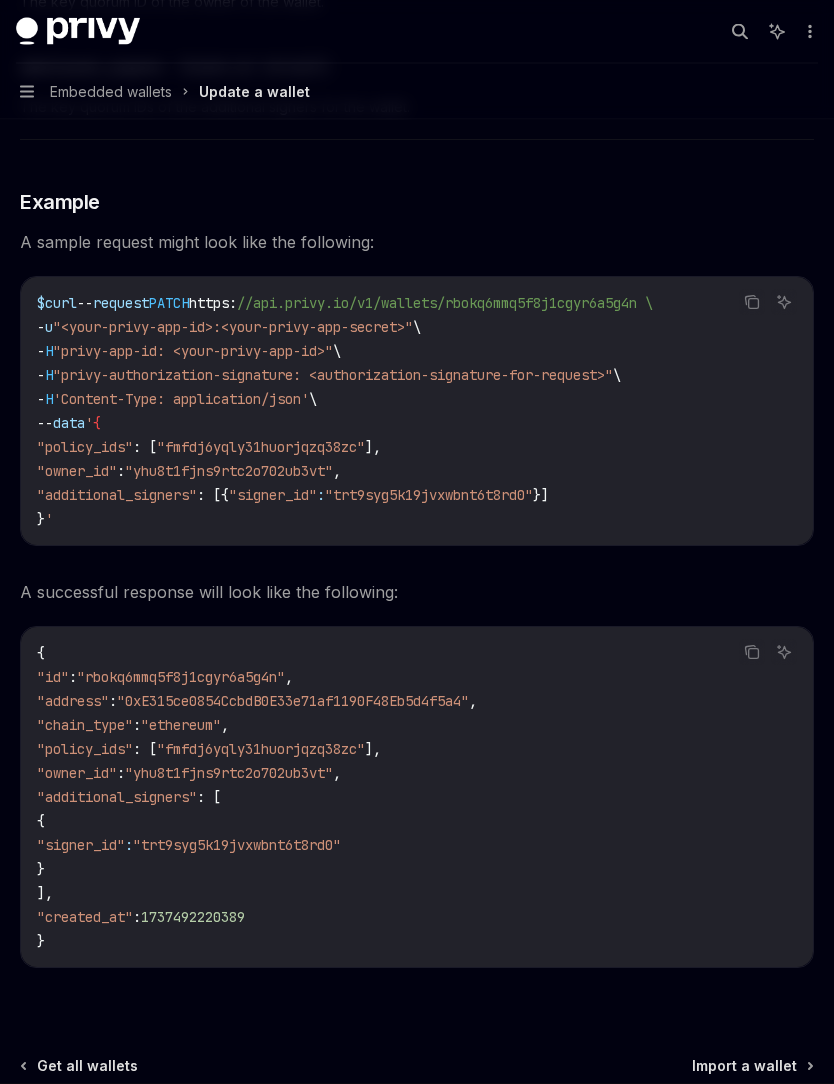 scroll, scrollTop: 2089, scrollLeft: 0, axis: vertical 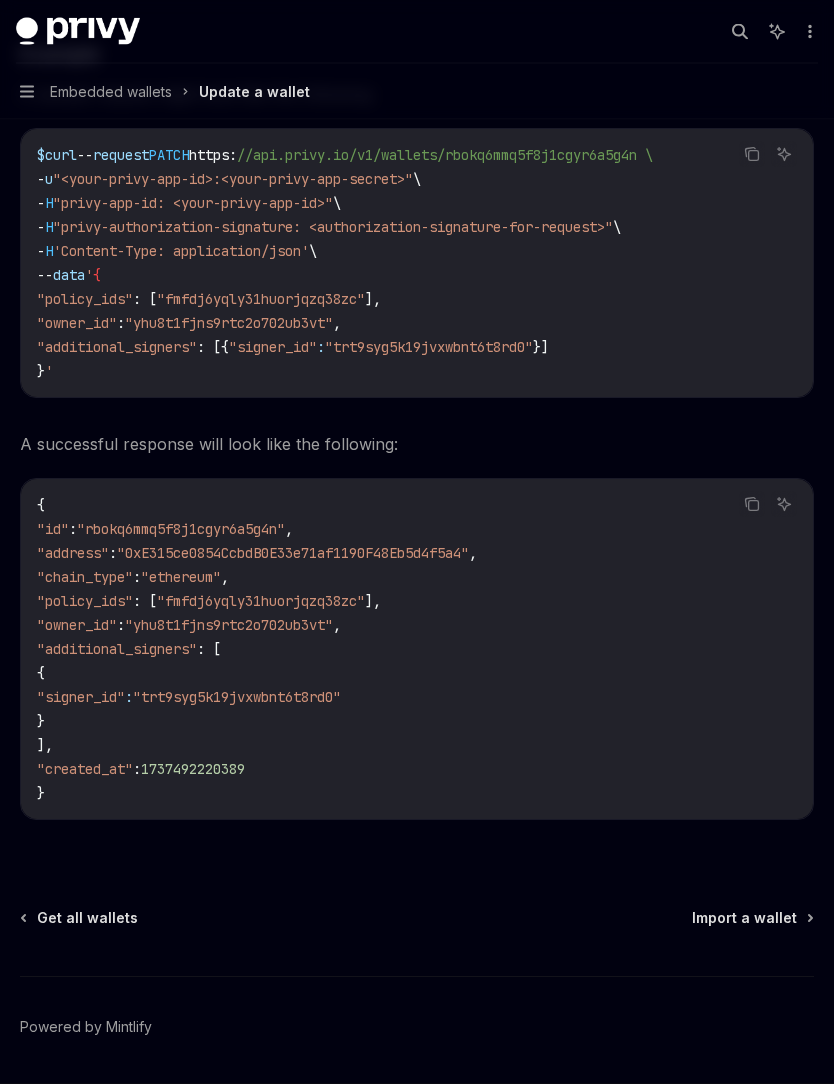 click on "Import a wallet" at bounding box center (744, 919) 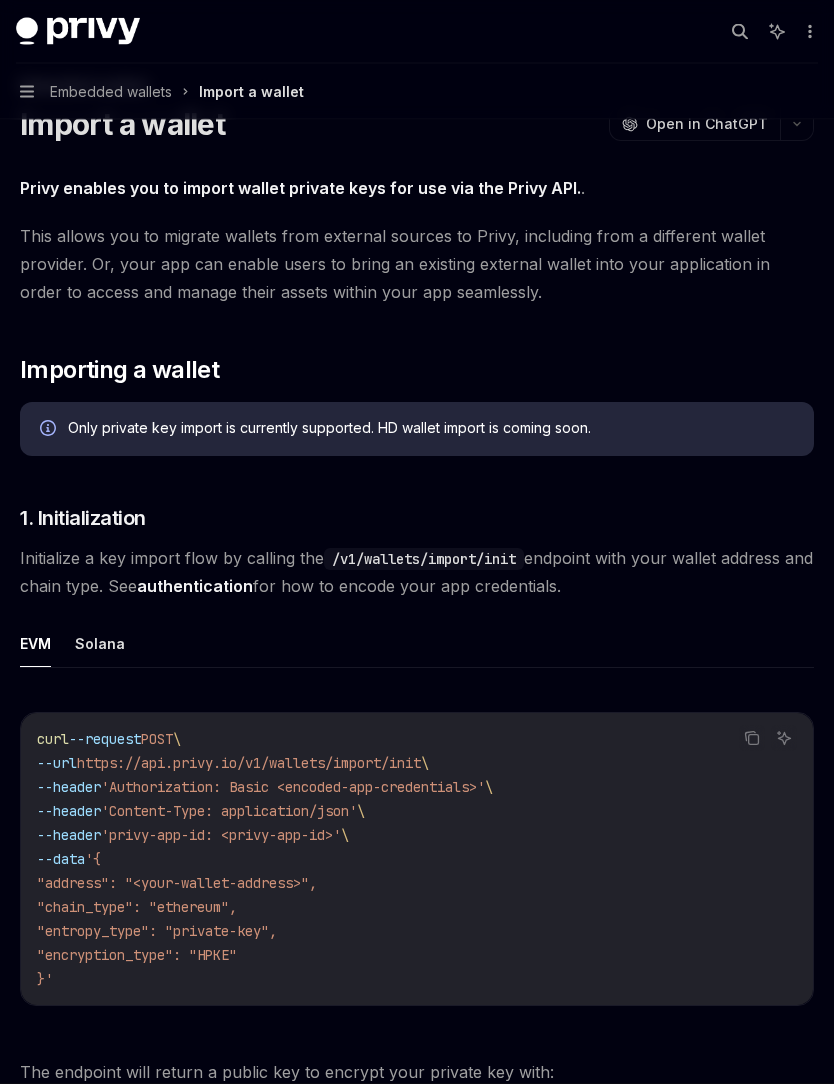 scroll, scrollTop: 88, scrollLeft: 0, axis: vertical 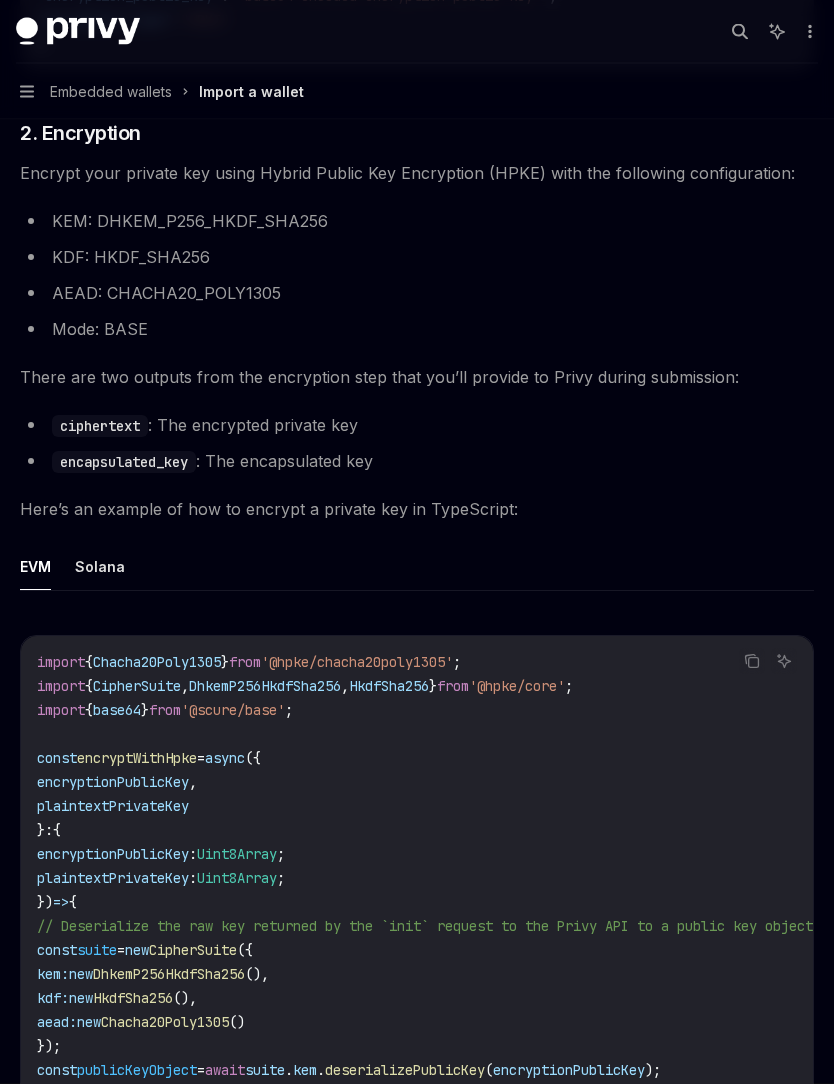 click on "Solana" at bounding box center (100, 567) 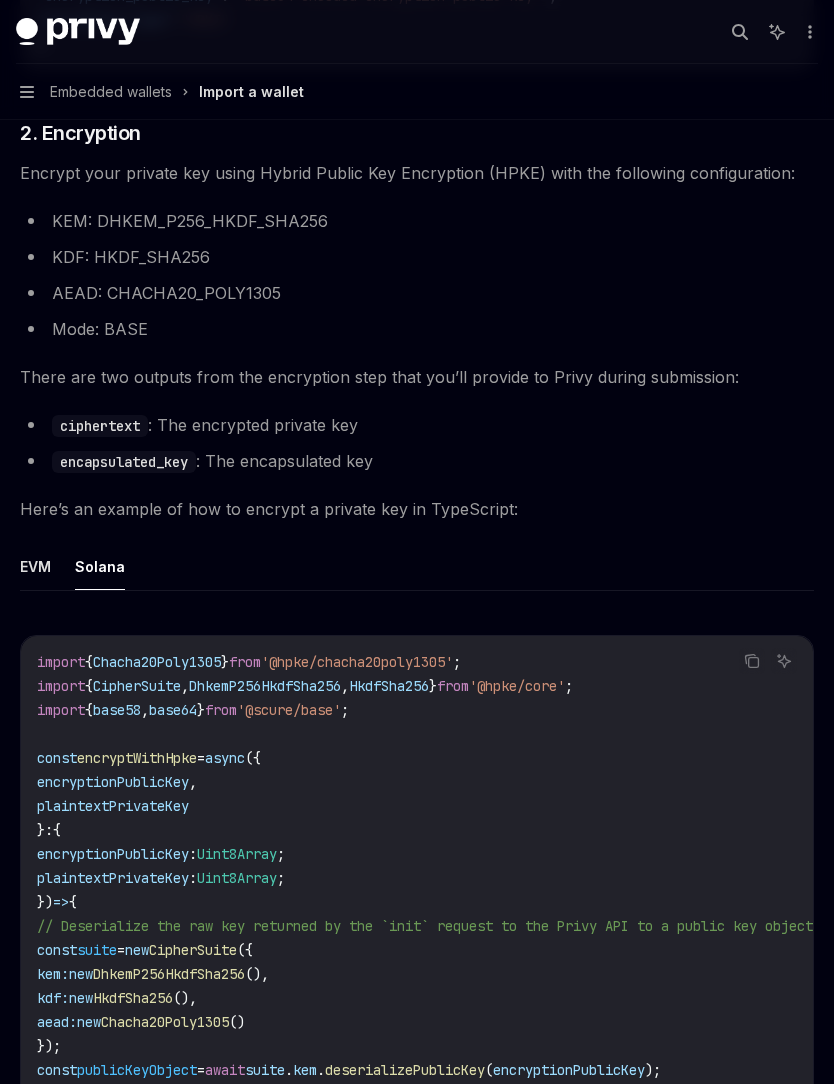 click on "EVM" at bounding box center (35, 566) 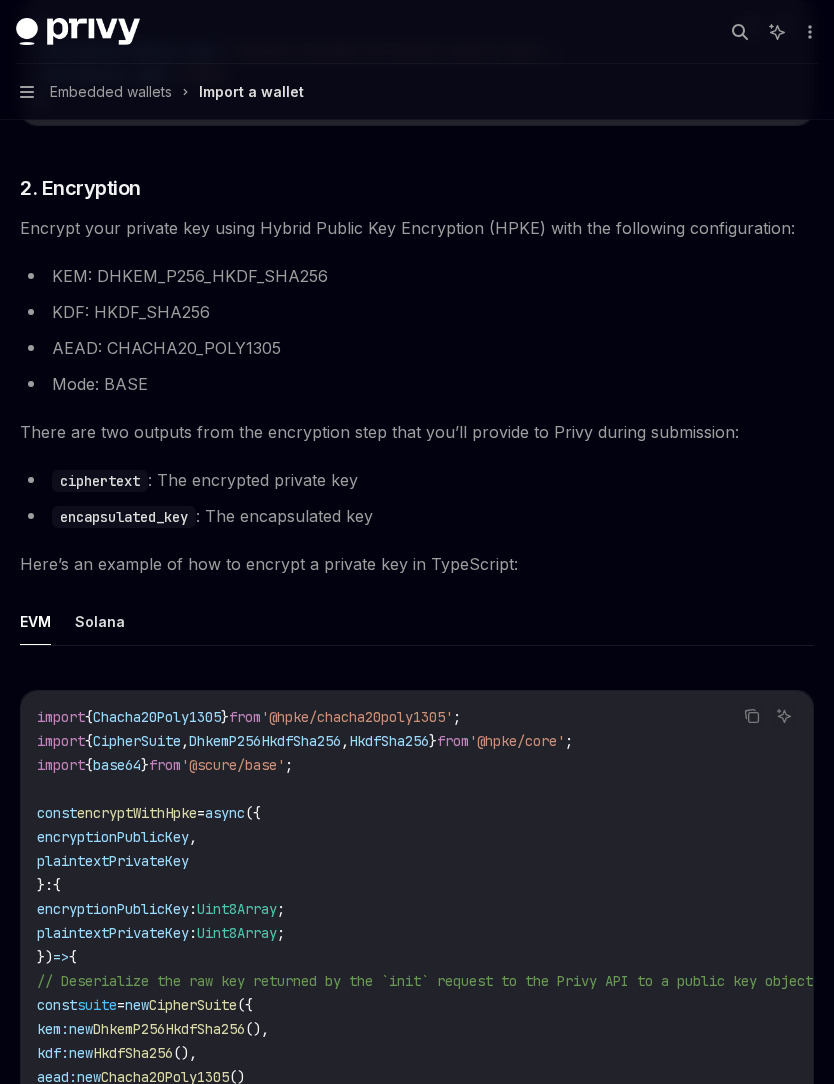 scroll, scrollTop: 1191, scrollLeft: 0, axis: vertical 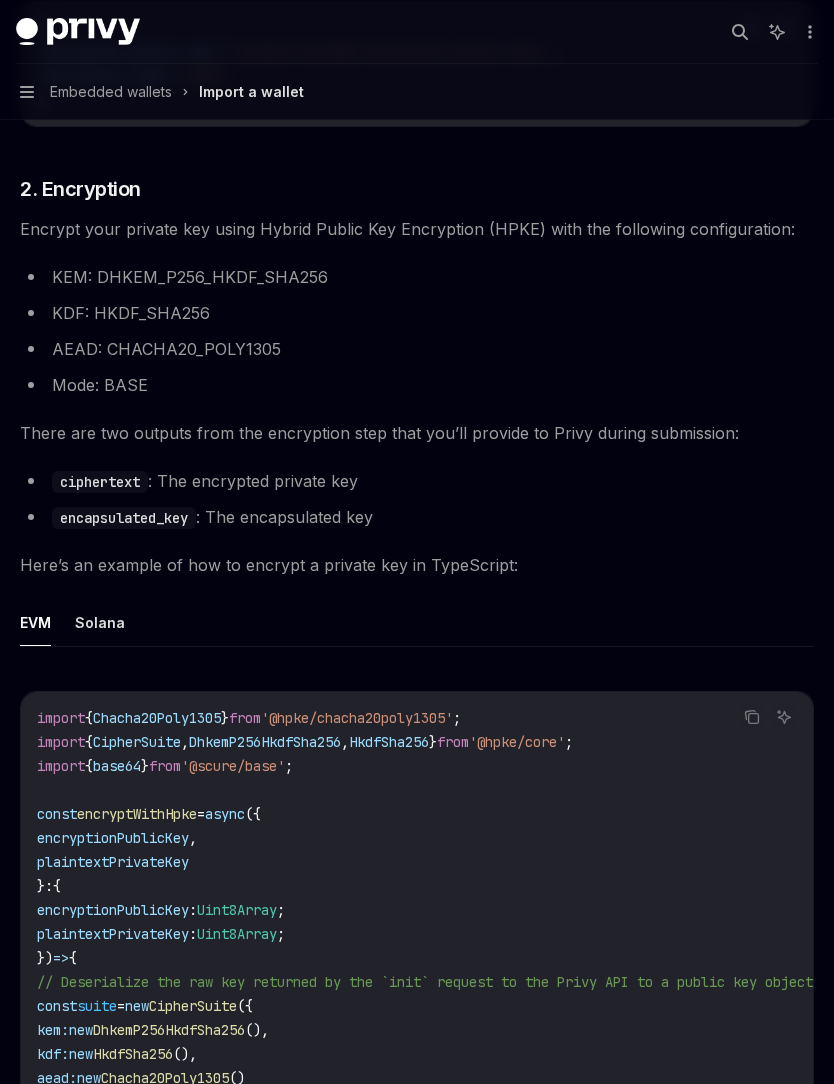 click on "Solana" at bounding box center [100, 622] 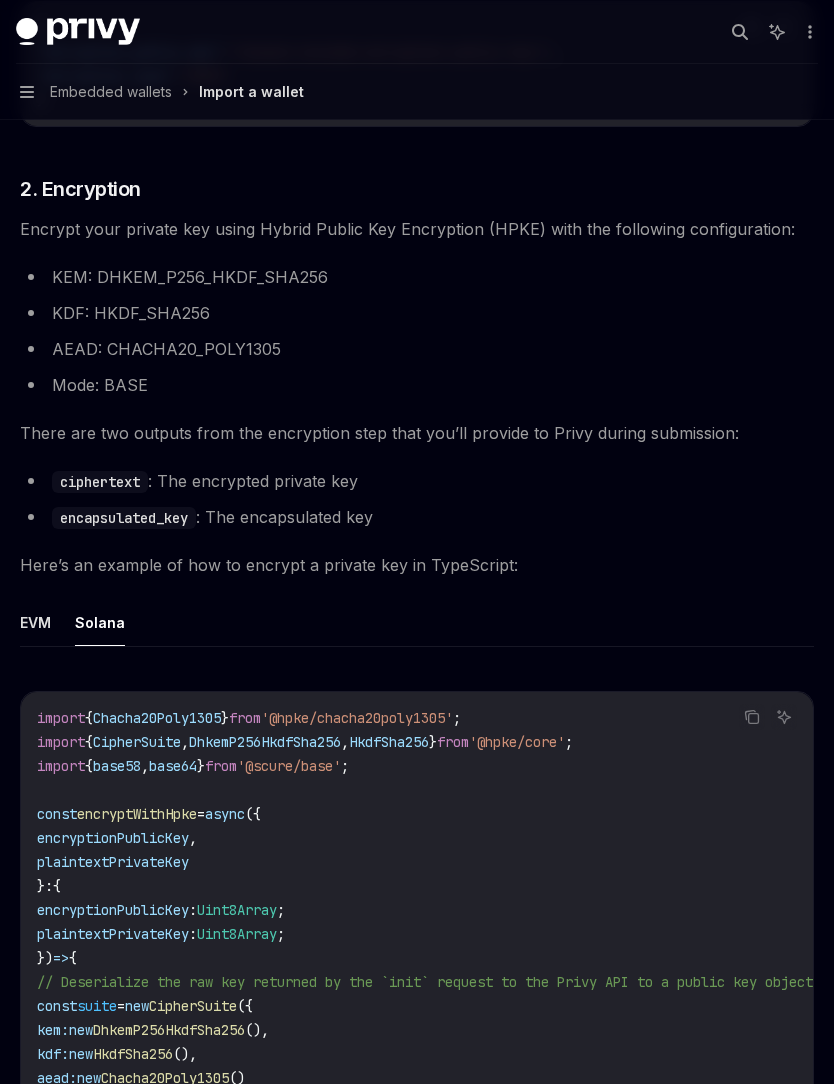 click on "EVM" at bounding box center (35, 622) 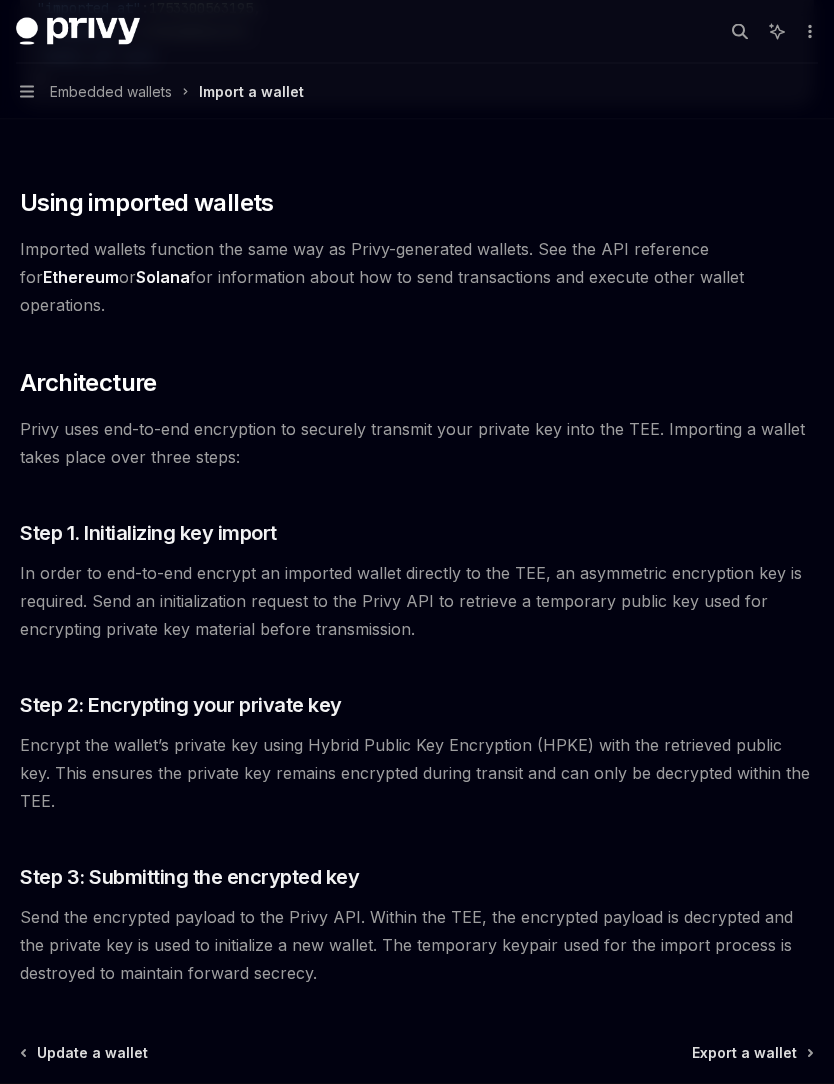 scroll, scrollTop: 4319, scrollLeft: 0, axis: vertical 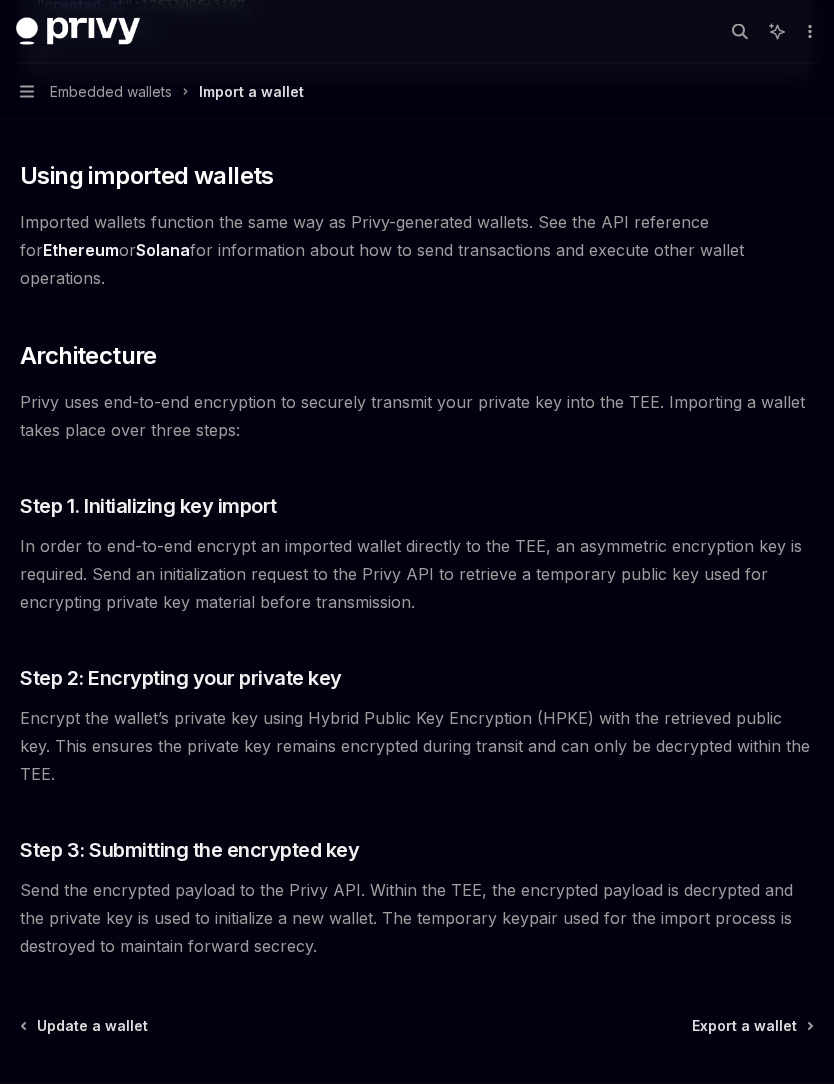 click on "Export a wallet" at bounding box center (744, 1027) 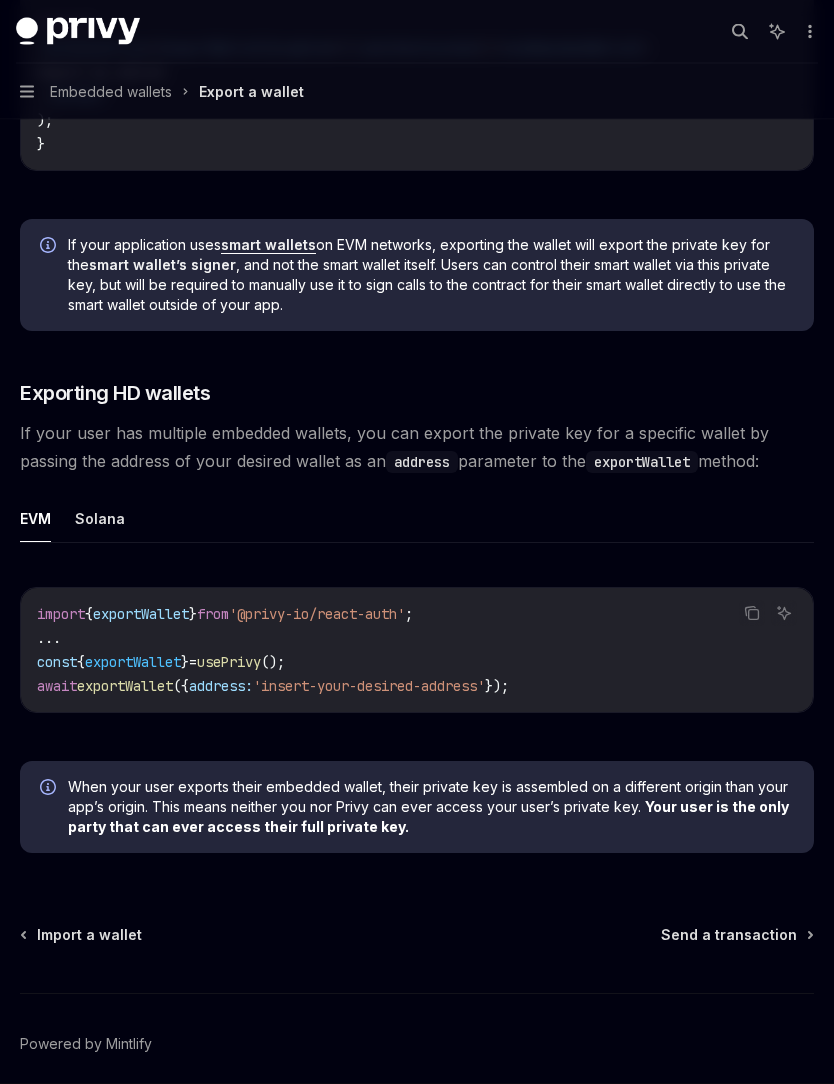 scroll, scrollTop: 1469, scrollLeft: 0, axis: vertical 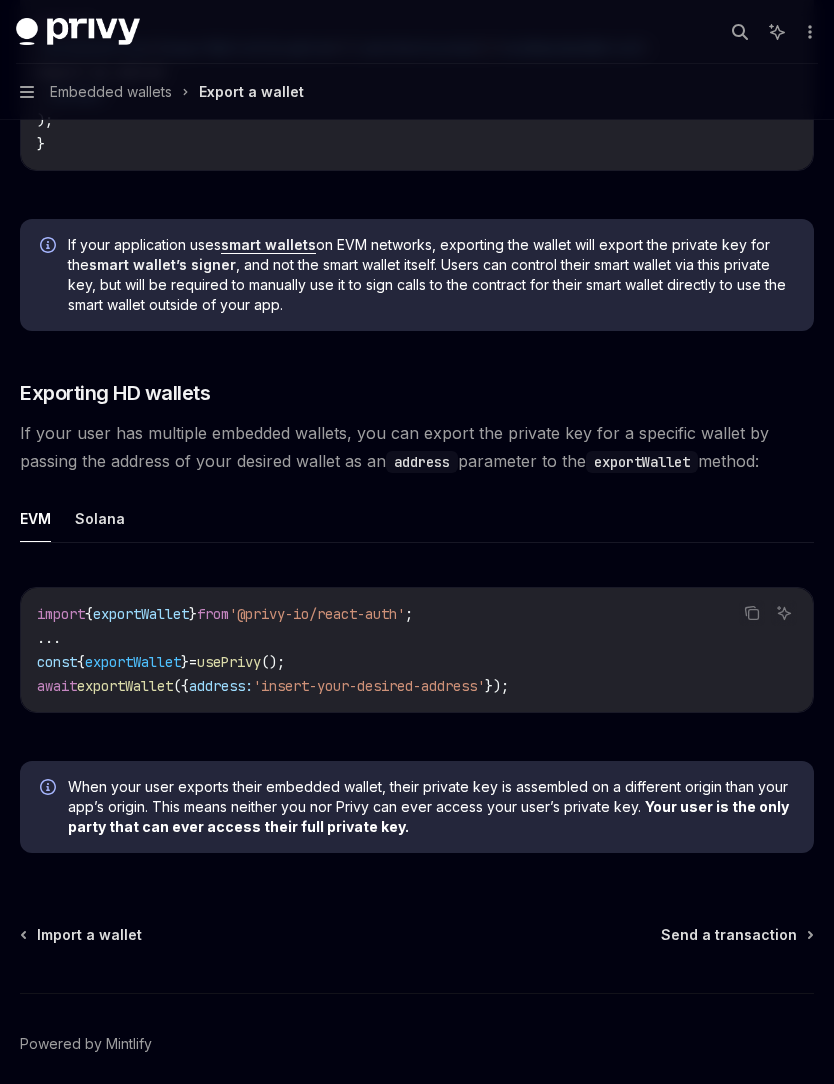 type on "*" 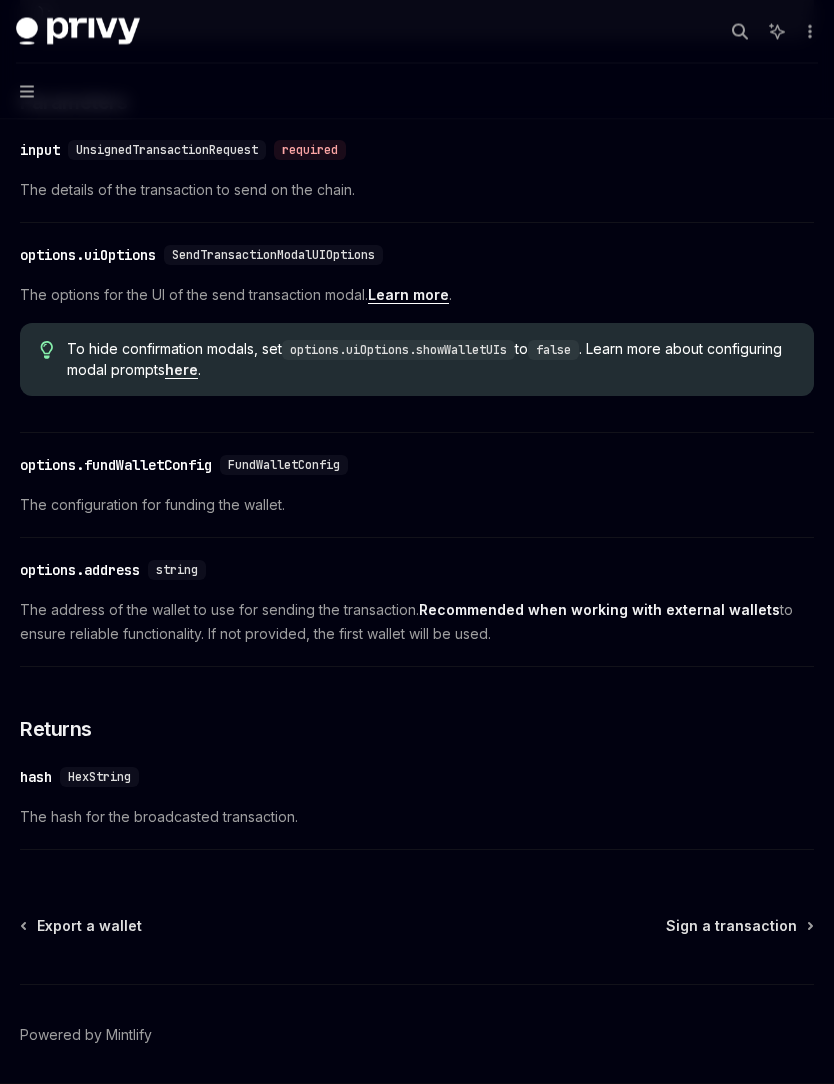 scroll, scrollTop: 891, scrollLeft: 0, axis: vertical 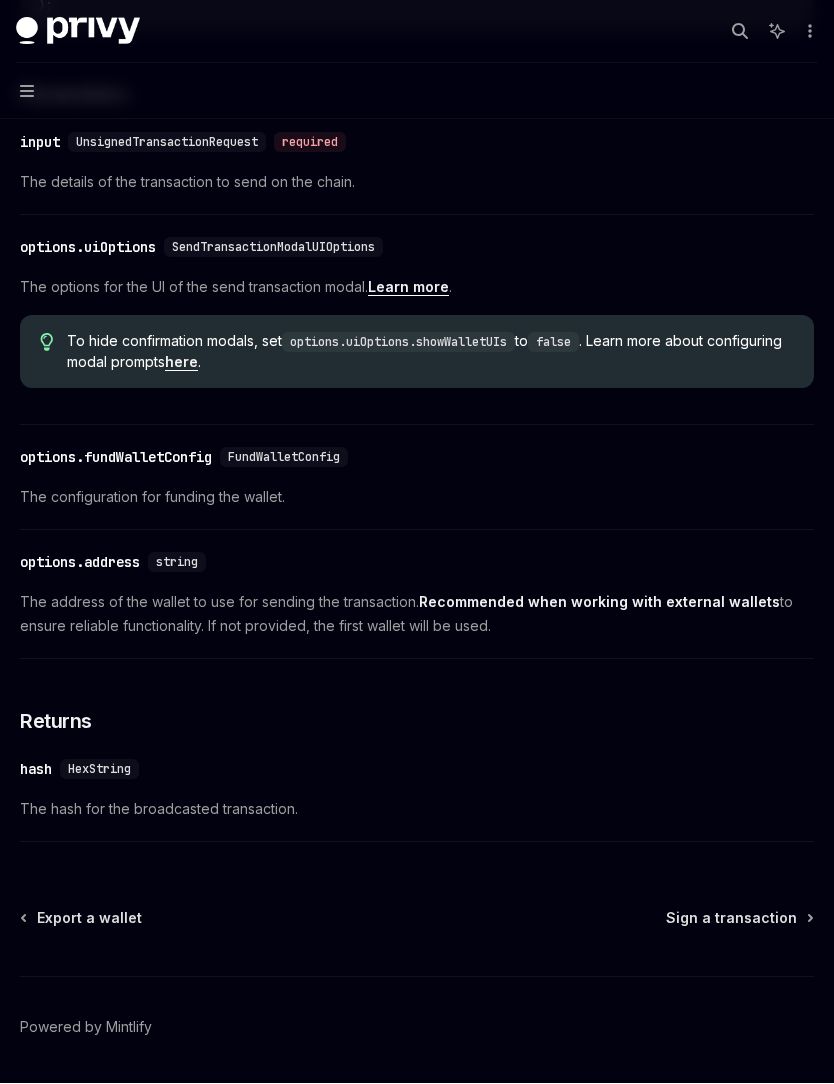 click on "Sign a transaction" at bounding box center [731, 919] 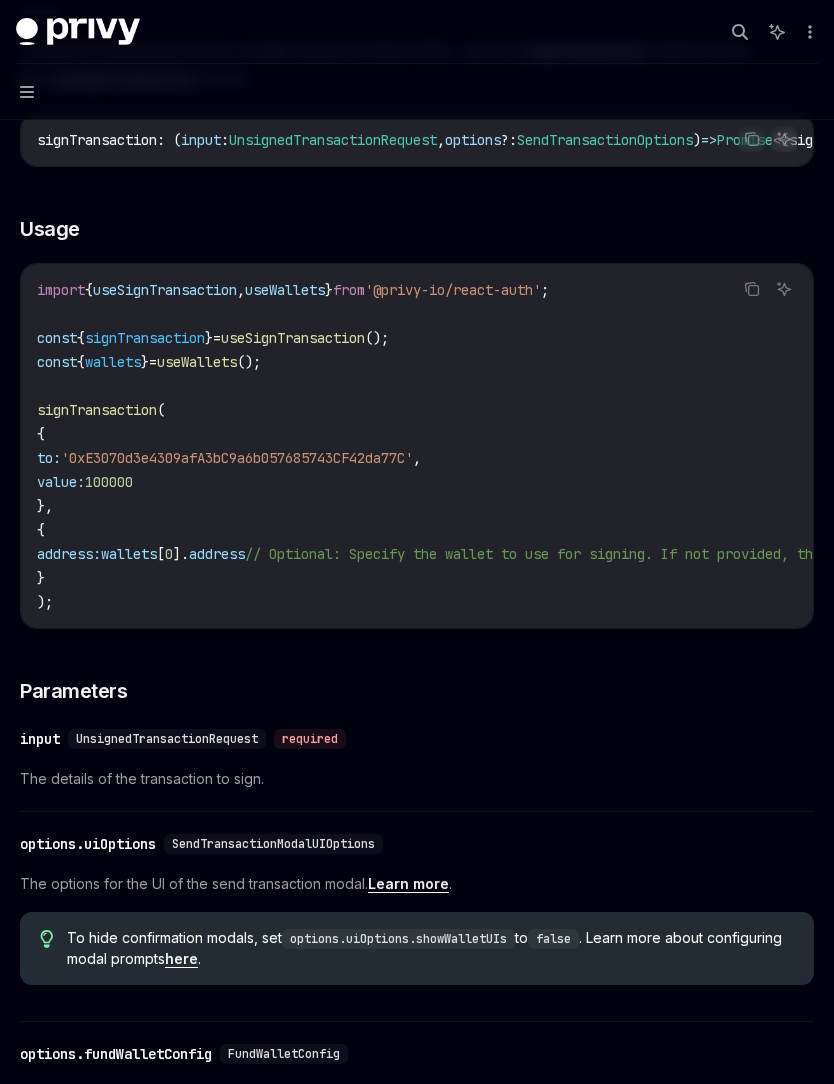 scroll, scrollTop: 891, scrollLeft: 0, axis: vertical 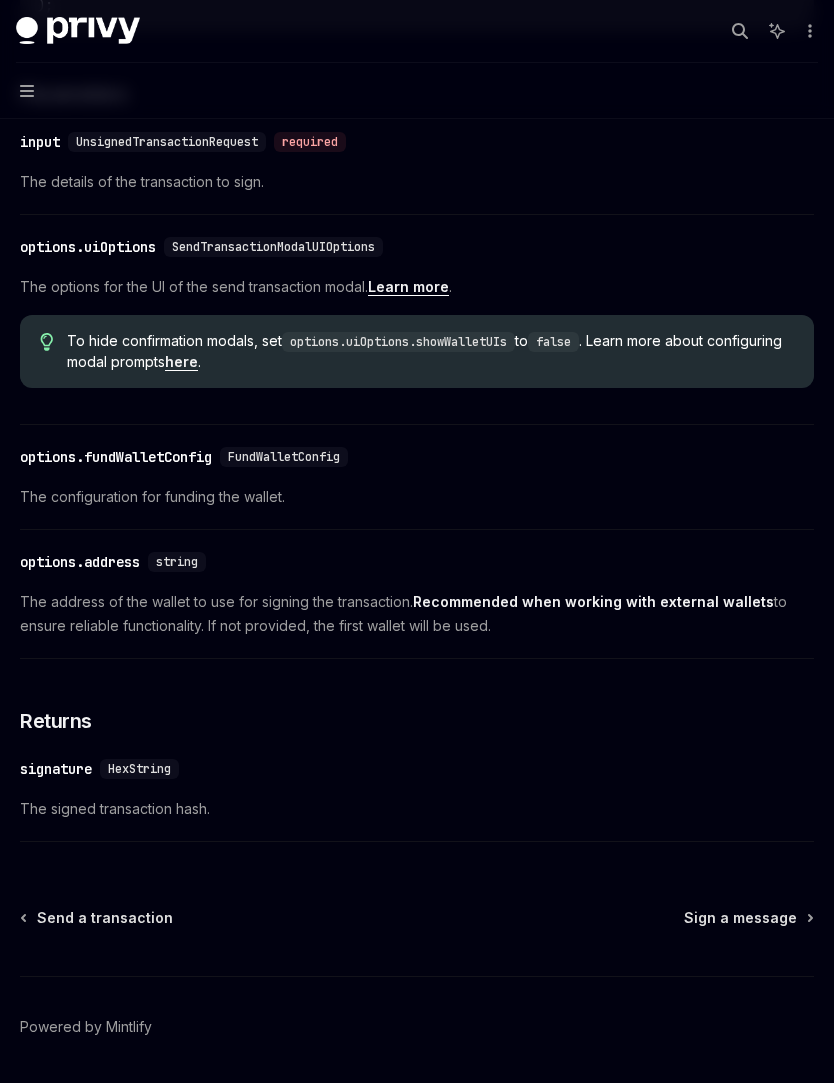 click on "Ethereum Sign a transaction OpenAI Open in ChatGPT OpenAI Open in ChatGPT   React   React Native   Swift   Android   Unity   Flutter   NodeJS   REST API To send a transaction from a wallet using the React SDK, use the  signTransaction  method from the  useSignTransaction  hook: Copy Ask AI signTransaction : ( input :  UnsignedTransactionRequest ,  options ?:  SendTransactionOptions )  =>  Promise < {  signature :  HexString  } >
​ Usage Copy Ask AI import  { useSignTransaction ,  useWallets }  from  '@privy-io/react-auth' ;
const  { signTransaction }  =  useSignTransaction ();
const  { wallets }  =  useWallets ();
signTransaction (
{
to:  '[WALLET_ADDRESS]' ,
value:  100000
},
{
address:  wallets [ 0 ]. address  // Optional: Specify the wallet to use for signing. If not provided, the first wallet will be used.
}
);
​ Parameters ​ input UnsignedTransactionRequest required The details of the transaction to sign. ​ Learn
more . ." at bounding box center (417, 209) 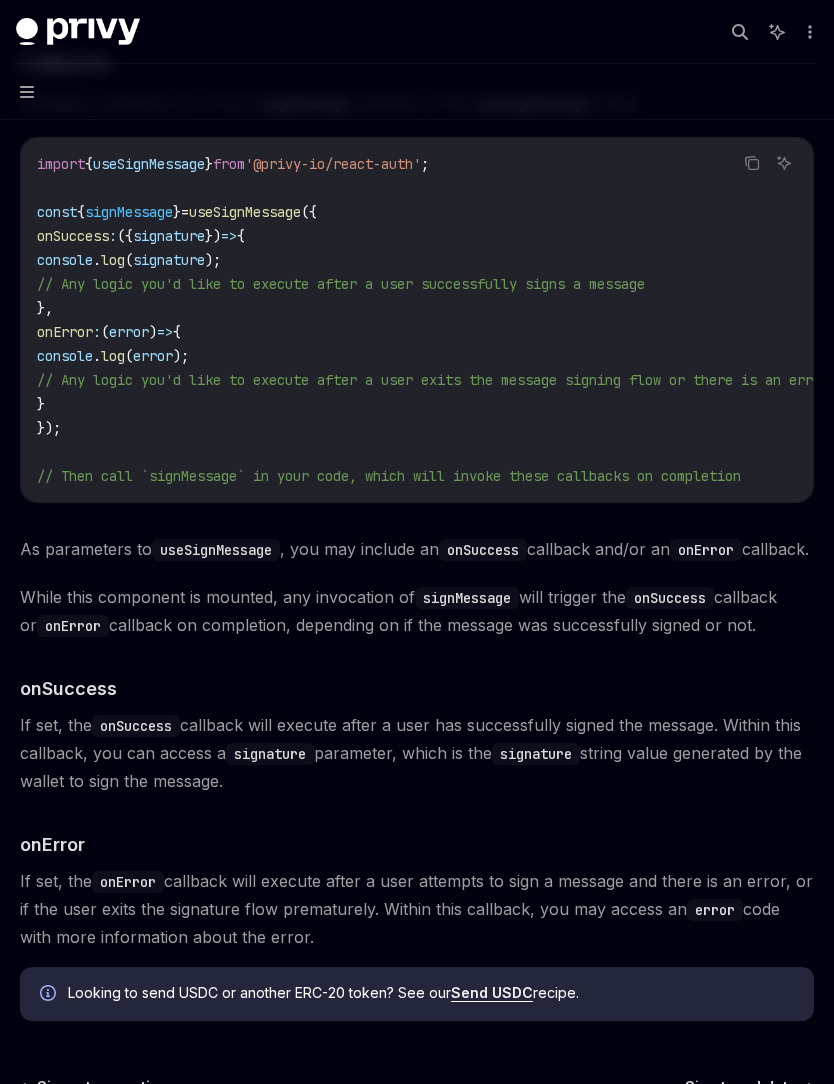 scroll, scrollTop: 2022, scrollLeft: 0, axis: vertical 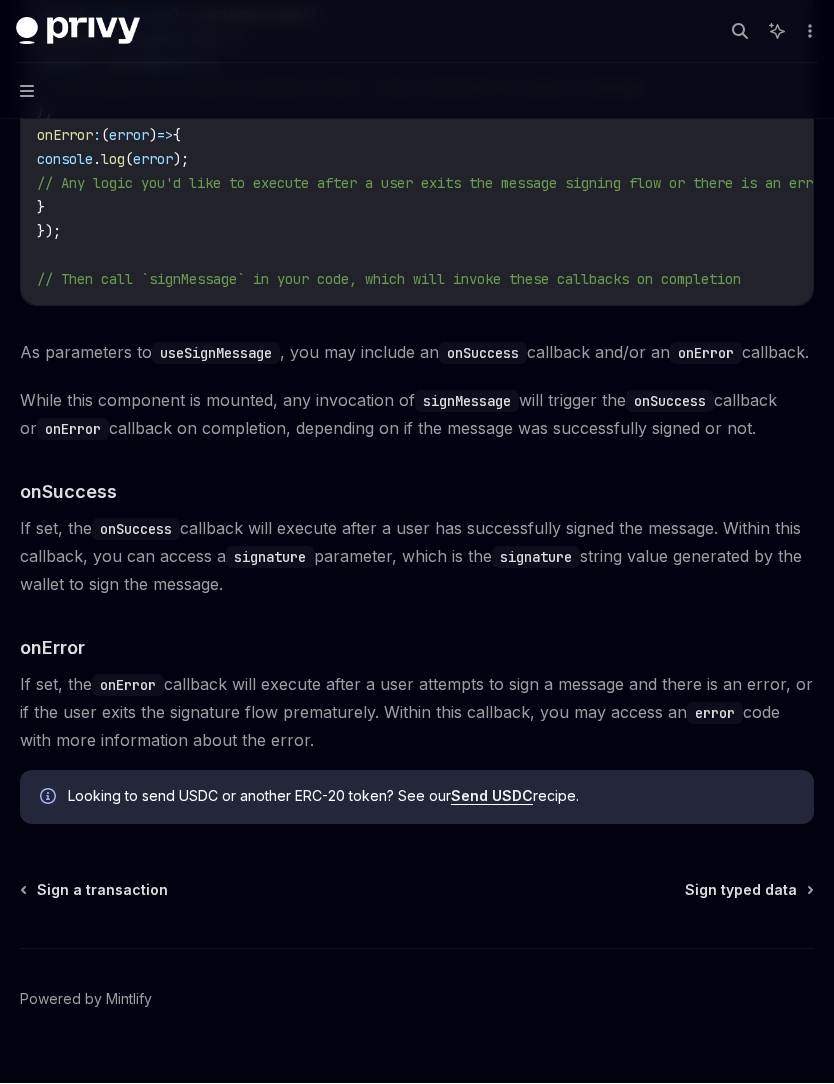click on "Sign typed data" at bounding box center [741, 891] 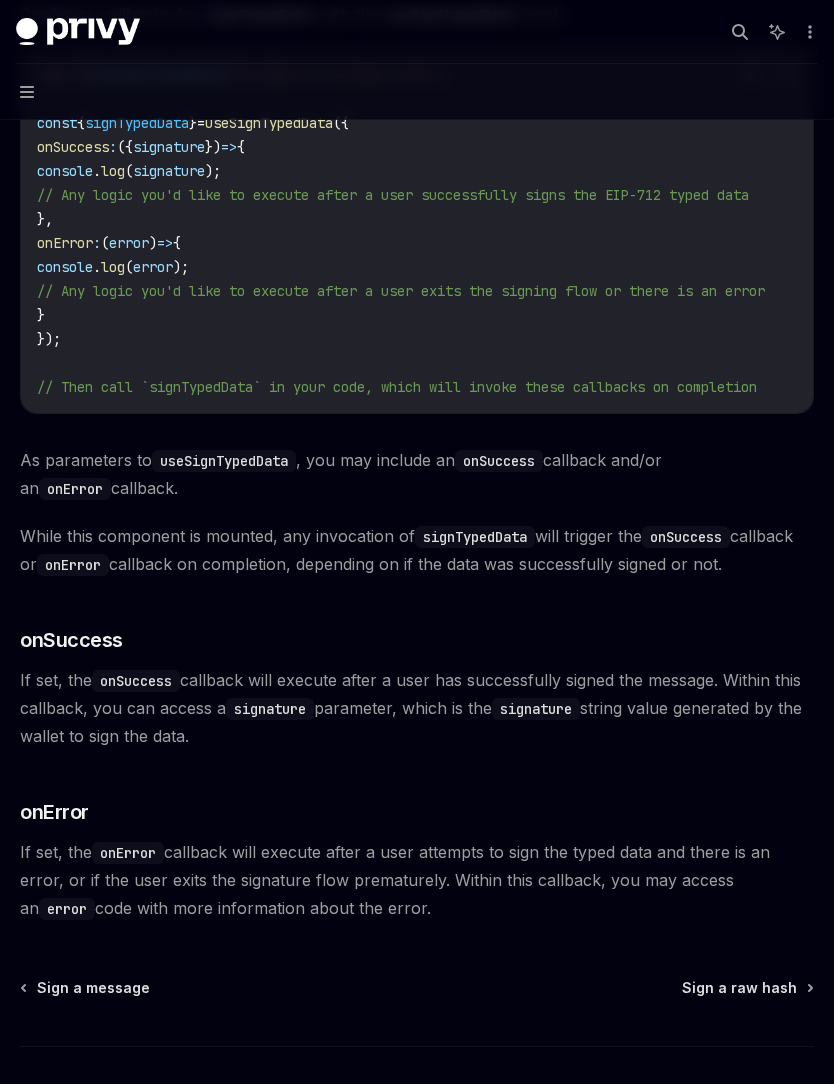 scroll, scrollTop: 1777, scrollLeft: 0, axis: vertical 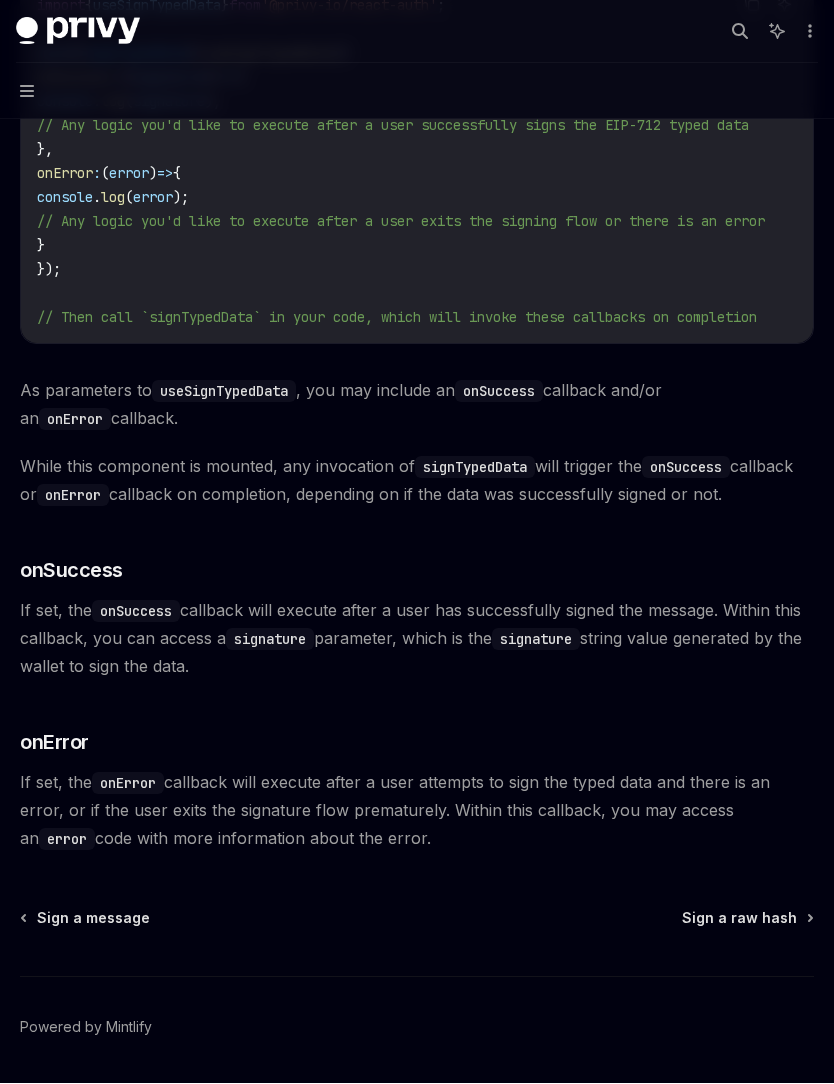 click on "Sign a raw hash" at bounding box center [739, 919] 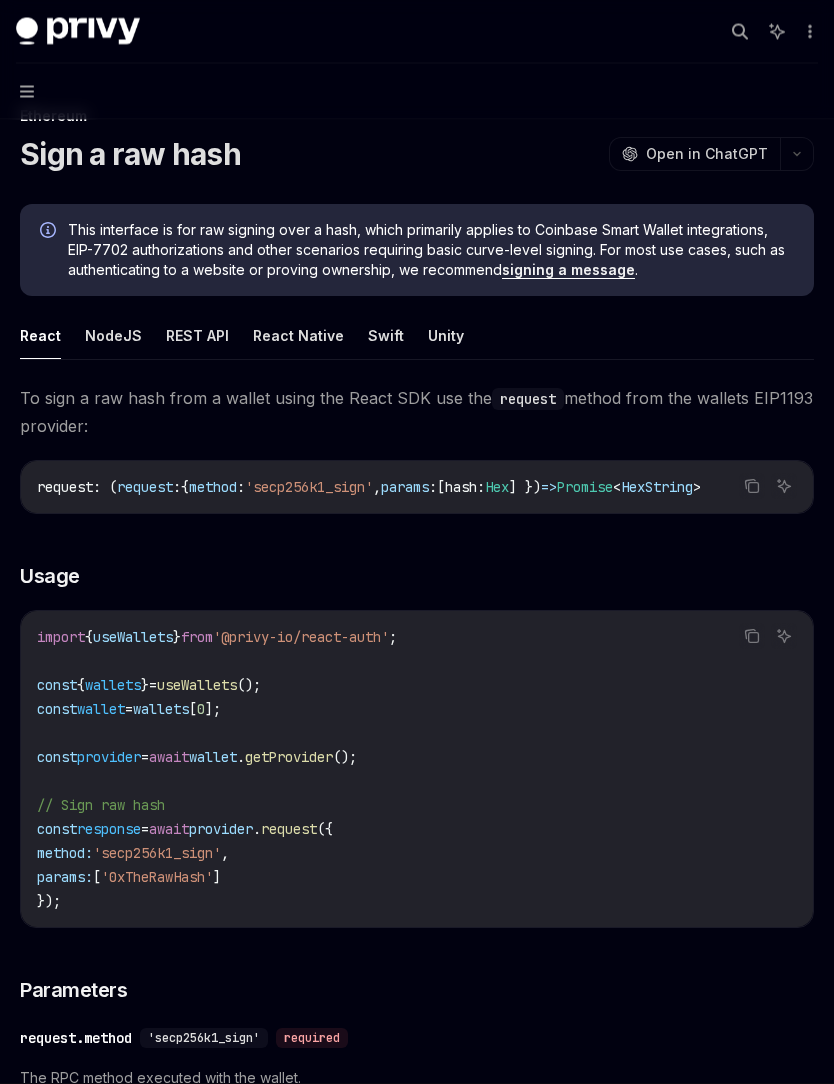 scroll, scrollTop: 612, scrollLeft: 0, axis: vertical 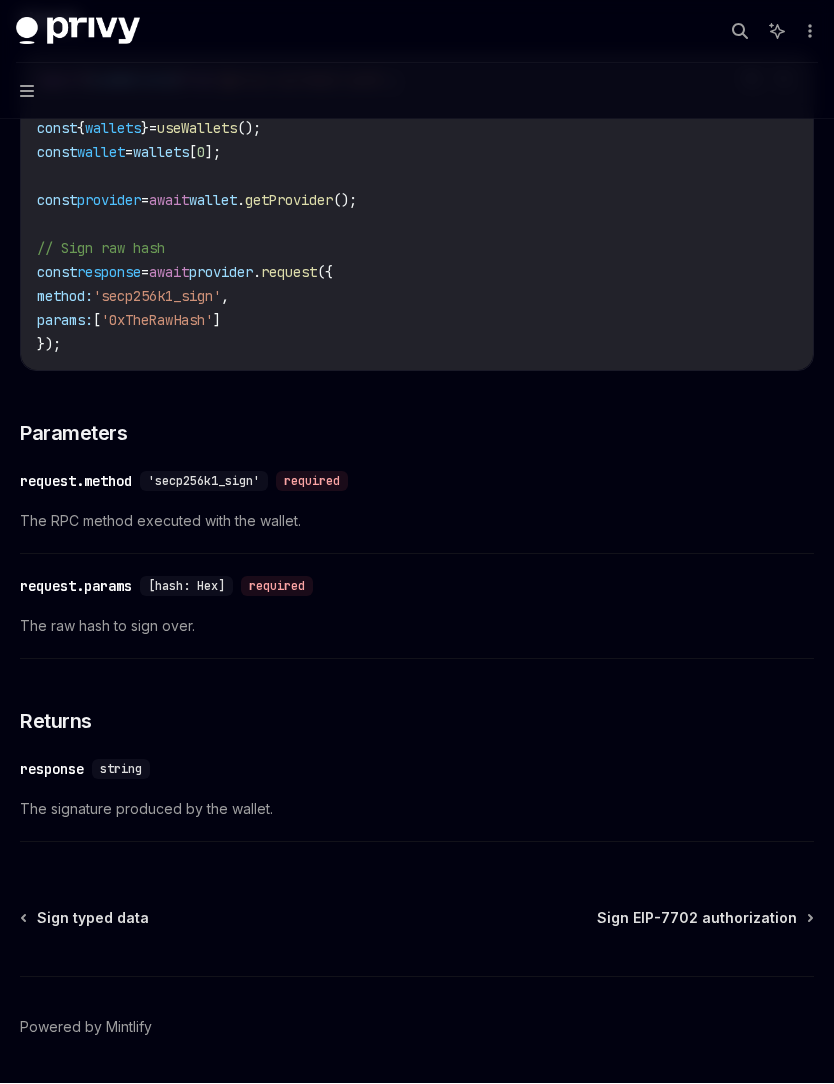 click on "Sign EIP-7702 authorization" at bounding box center (697, 919) 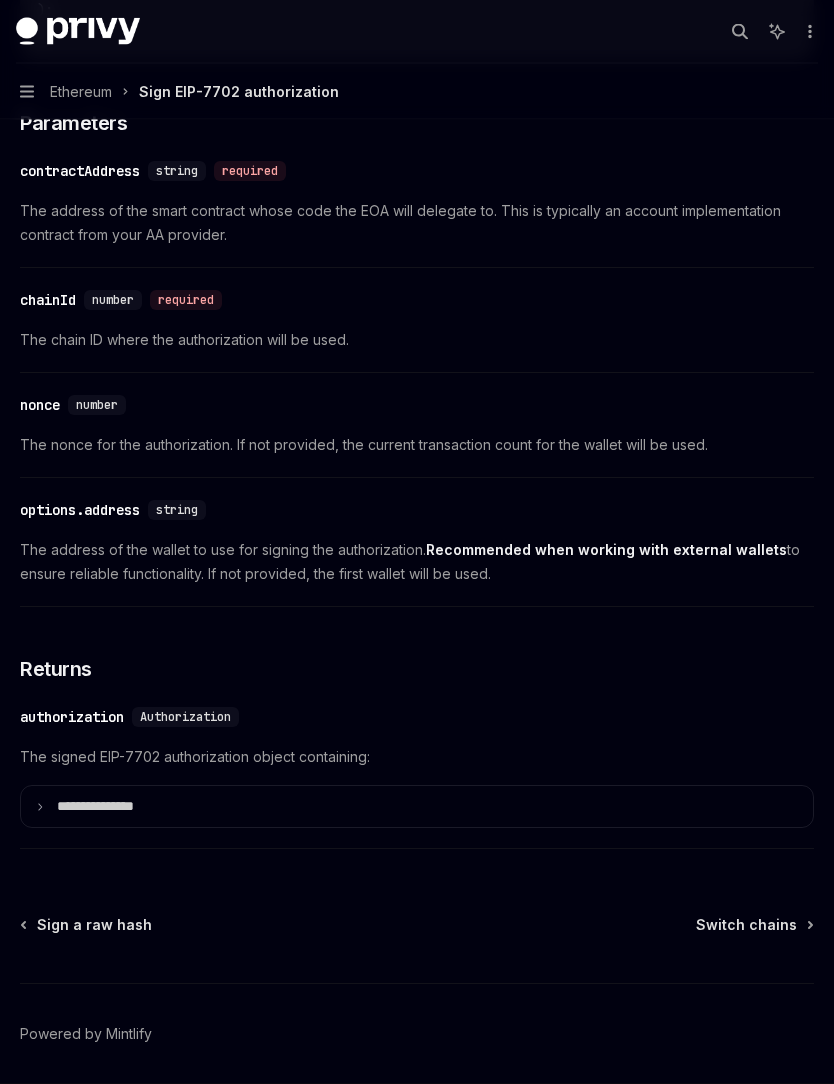 scroll, scrollTop: 1527, scrollLeft: 0, axis: vertical 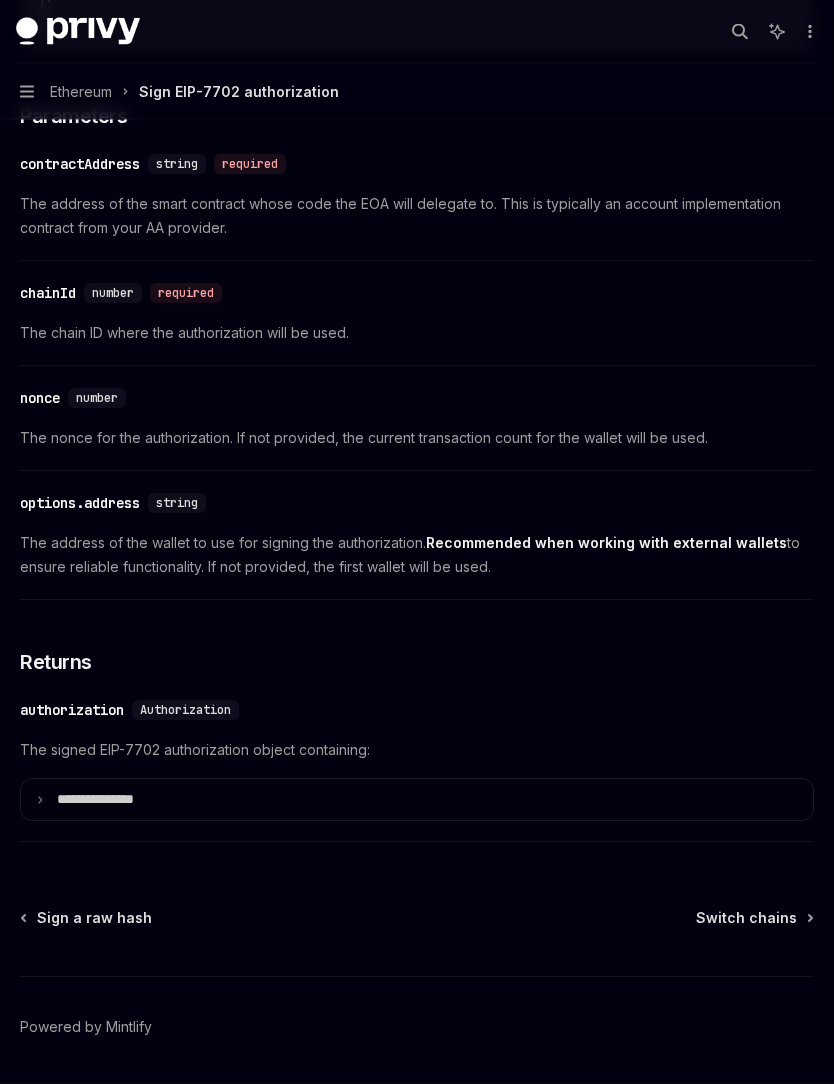 click on "Switch chains" at bounding box center [746, 919] 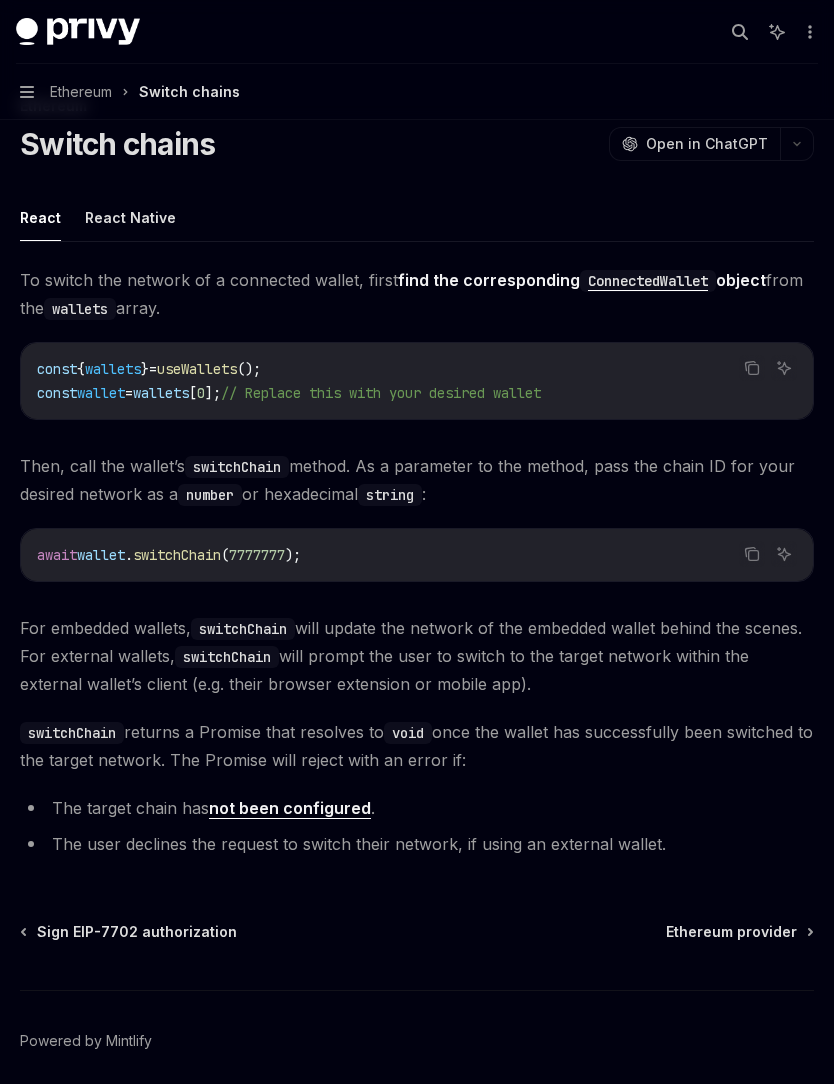 scroll, scrollTop: 79, scrollLeft: 0, axis: vertical 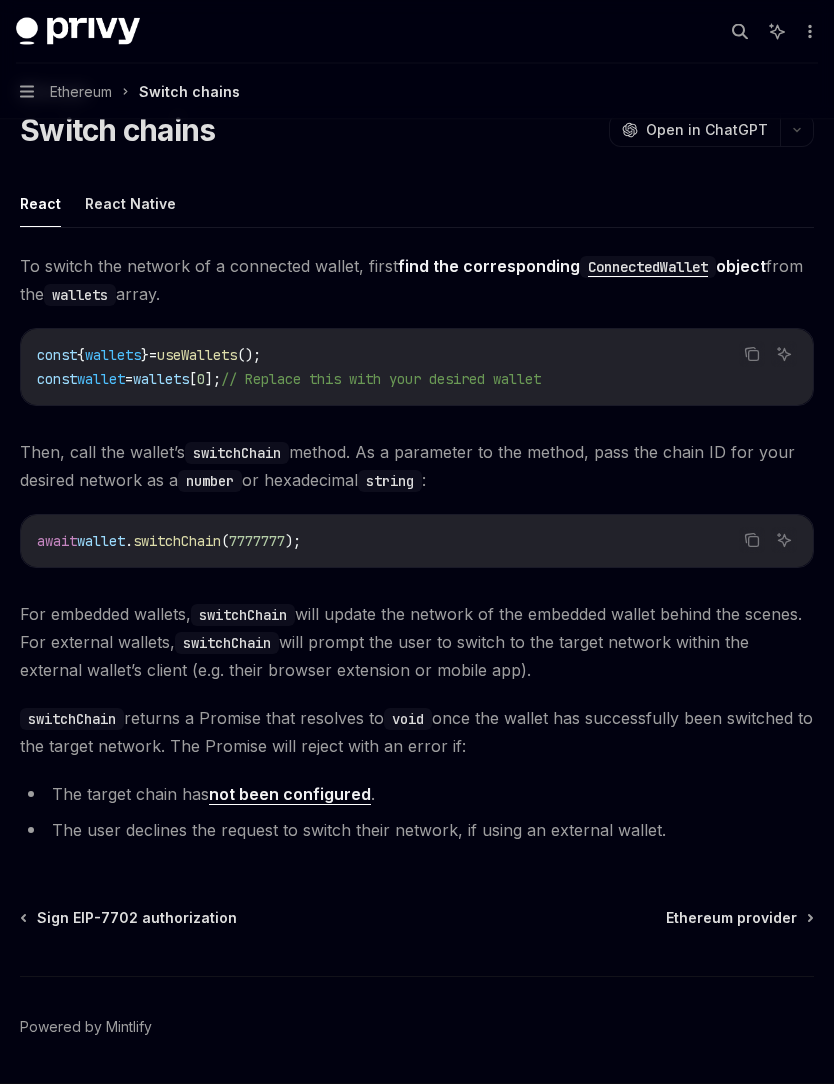 click on "Ethereum provider" at bounding box center (731, 919) 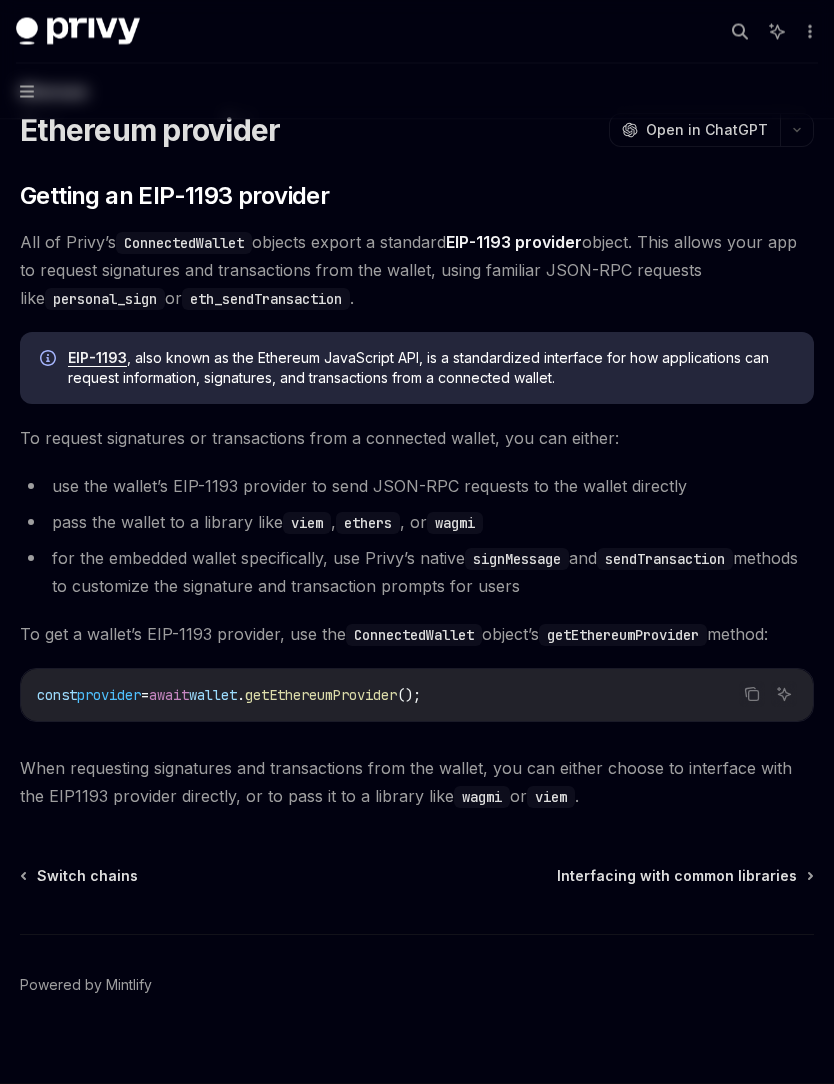 scroll, scrollTop: 37, scrollLeft: 0, axis: vertical 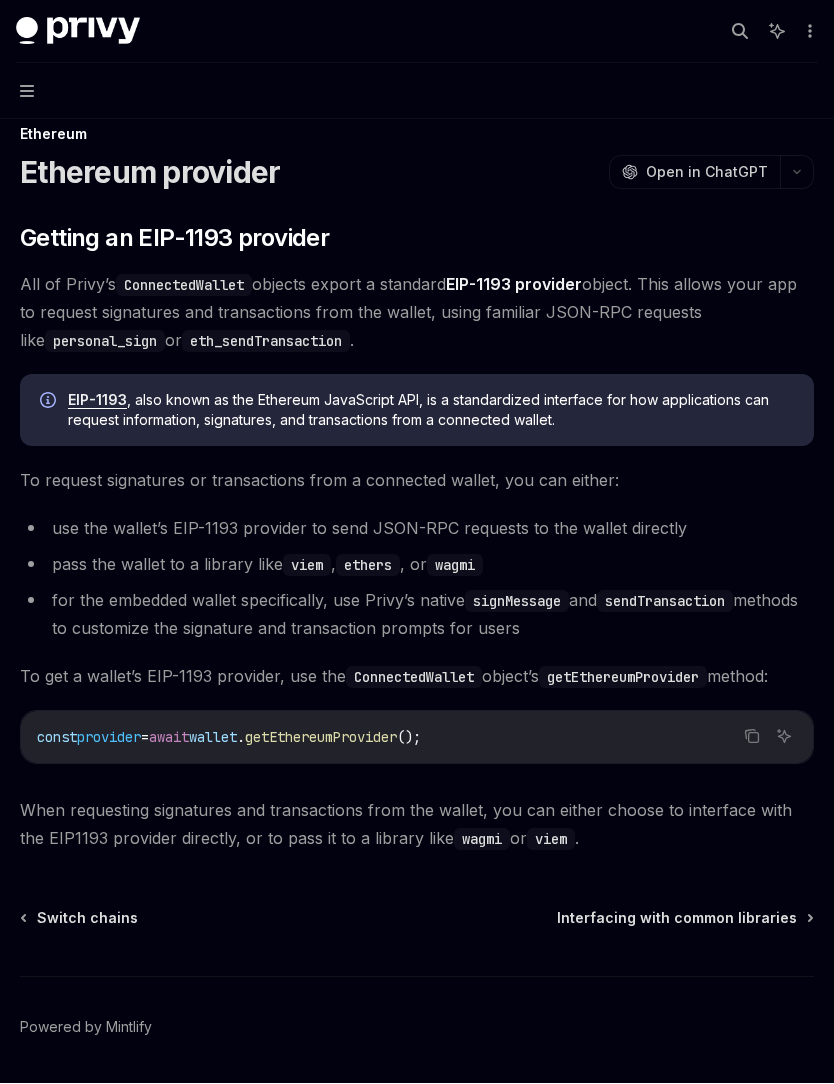click on "Interfacing with common libraries" at bounding box center [677, 919] 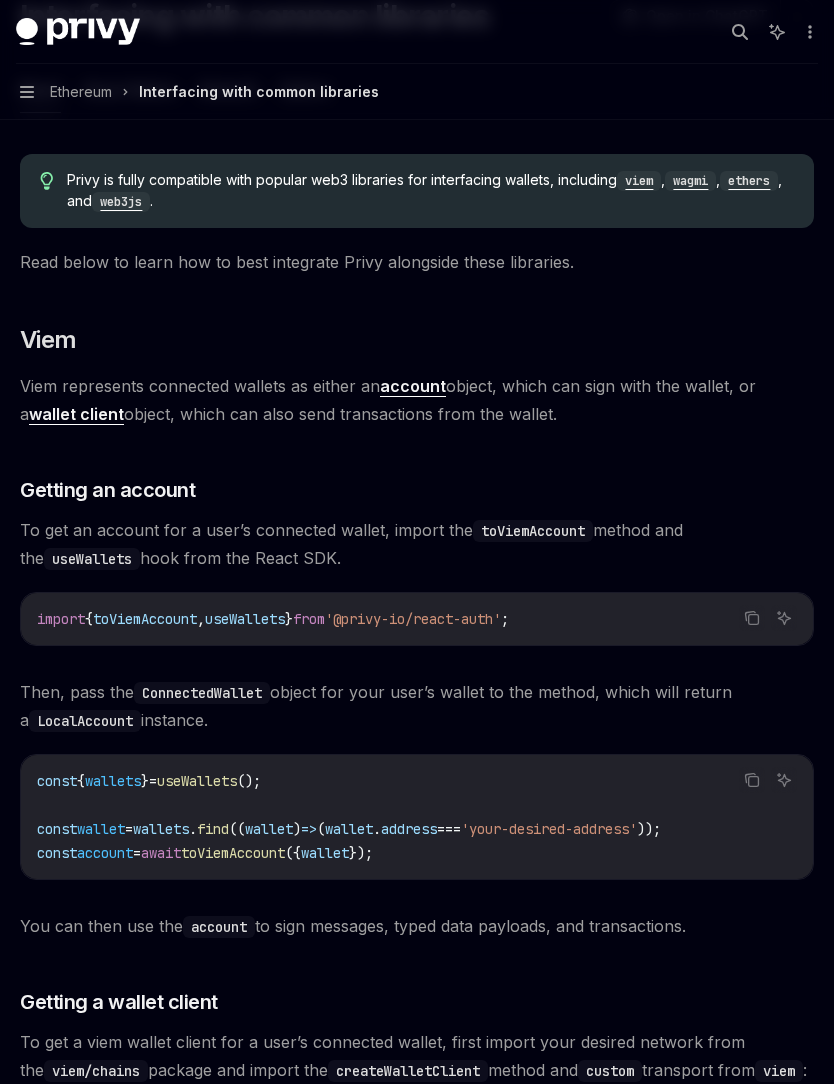 scroll, scrollTop: 193, scrollLeft: 0, axis: vertical 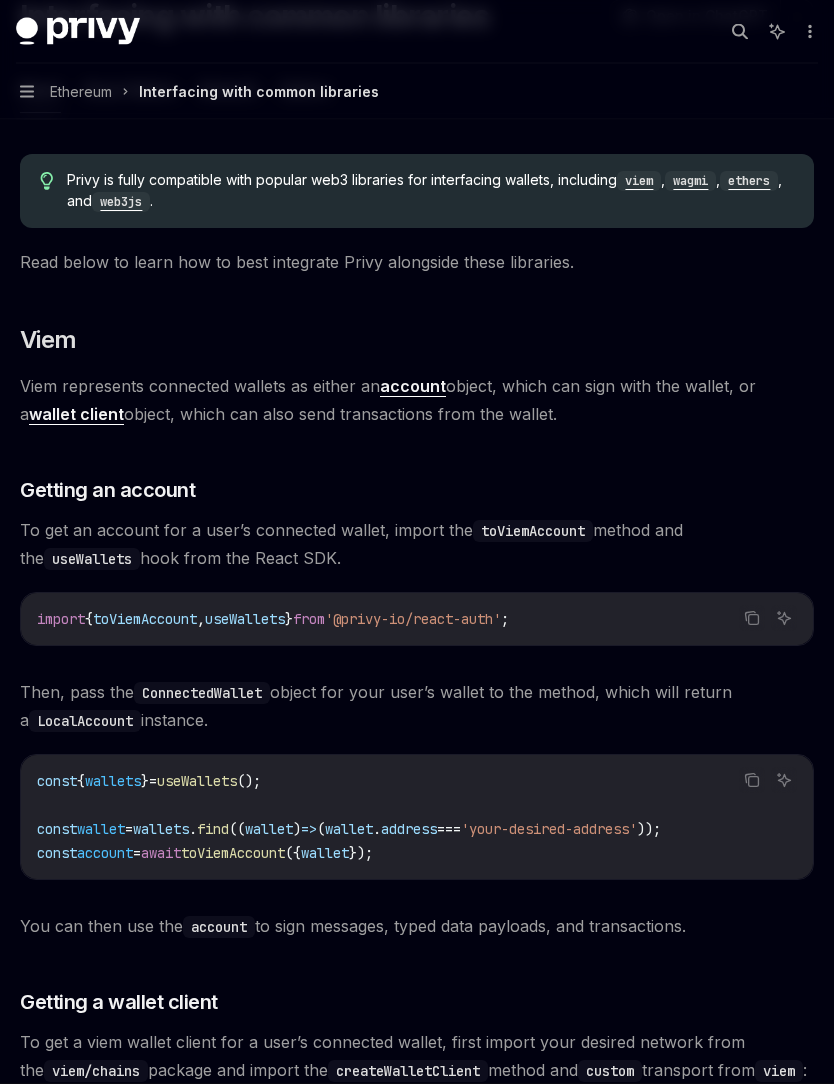 click on "Ethereum" at bounding box center (81, 92) 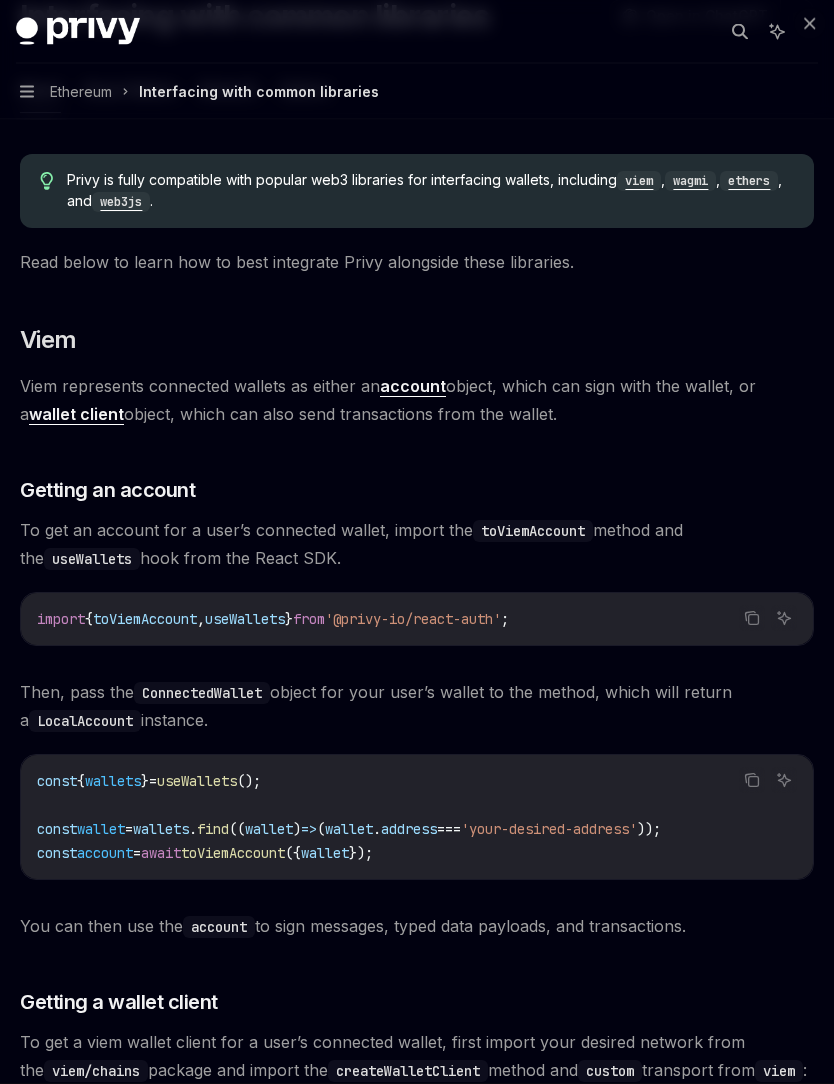 scroll, scrollTop: 194, scrollLeft: 0, axis: vertical 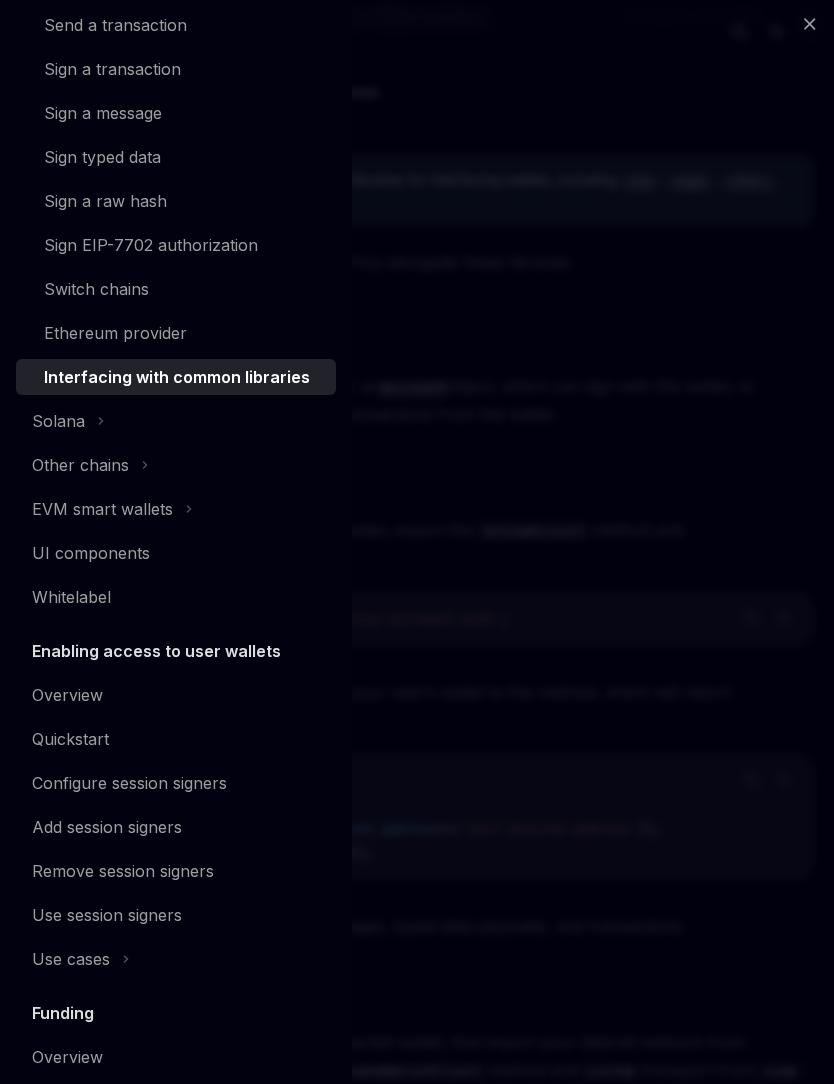 click on "Enabling access to user wallets" at bounding box center (103, -337) 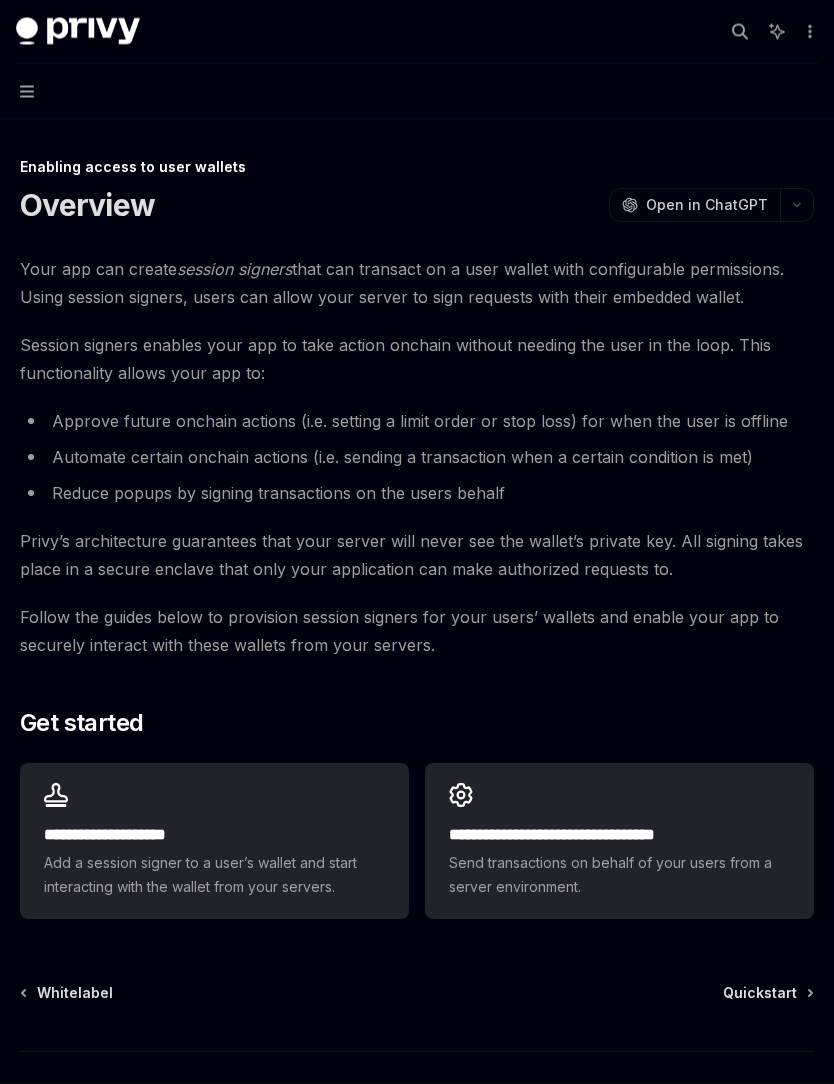 scroll, scrollTop: 0, scrollLeft: 0, axis: both 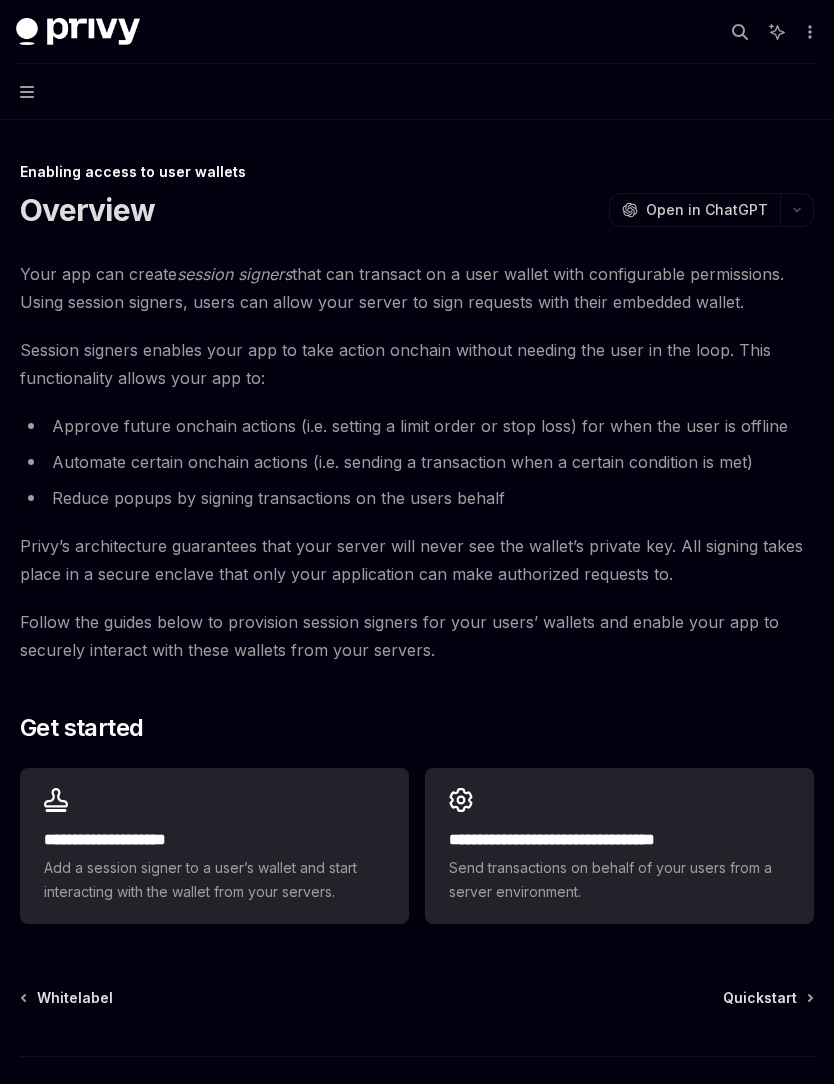click on "OpenAI Open in ChatGPT" at bounding box center [694, 210] 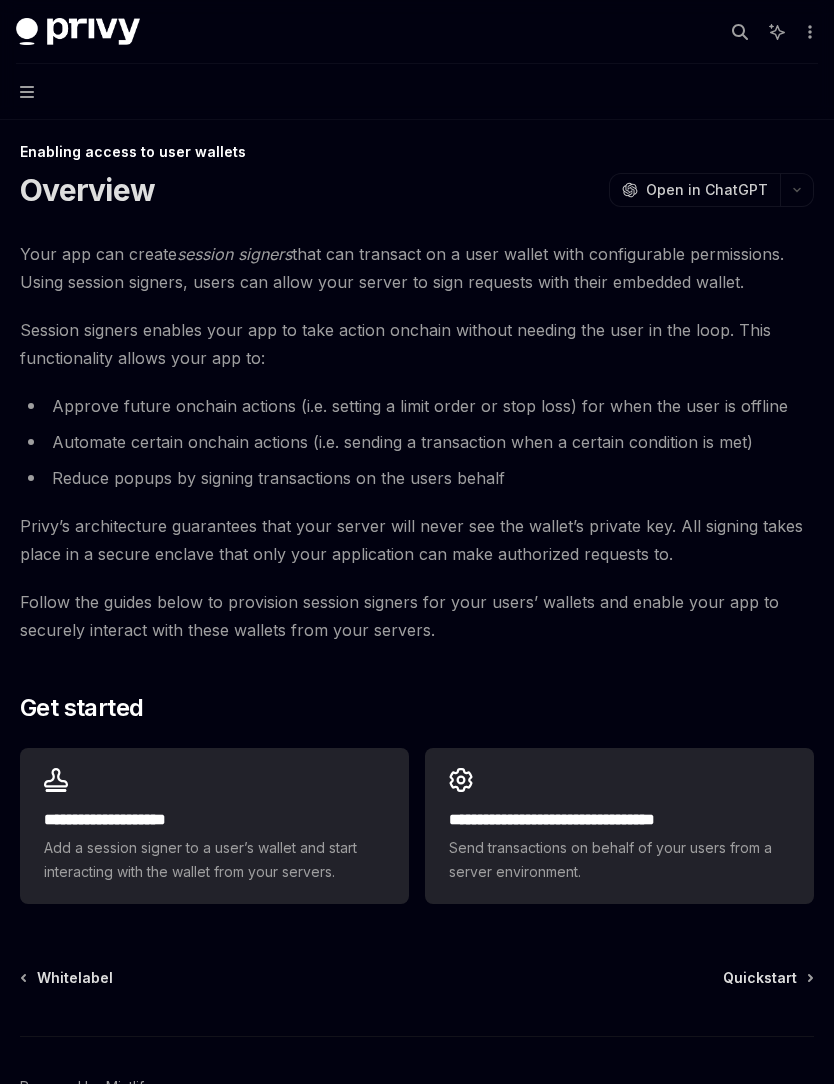 scroll, scrollTop: 0, scrollLeft: 0, axis: both 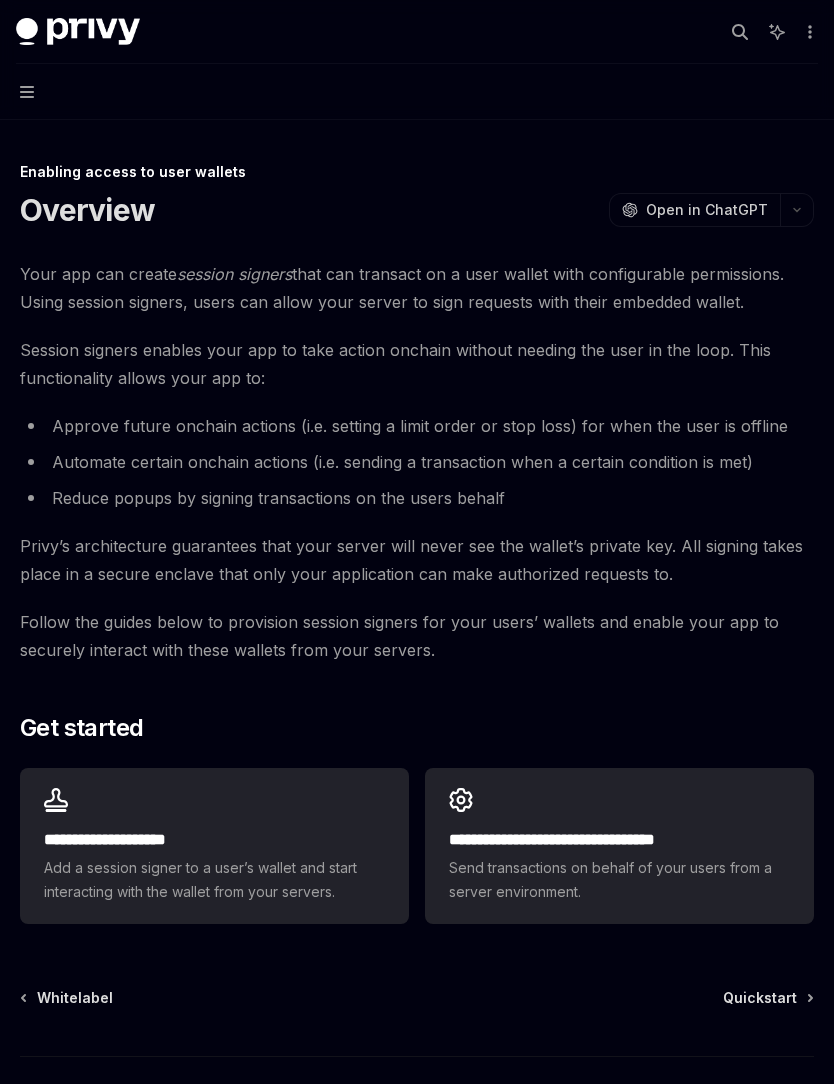 click on "Enabling access to user wallets" at bounding box center [417, 172] 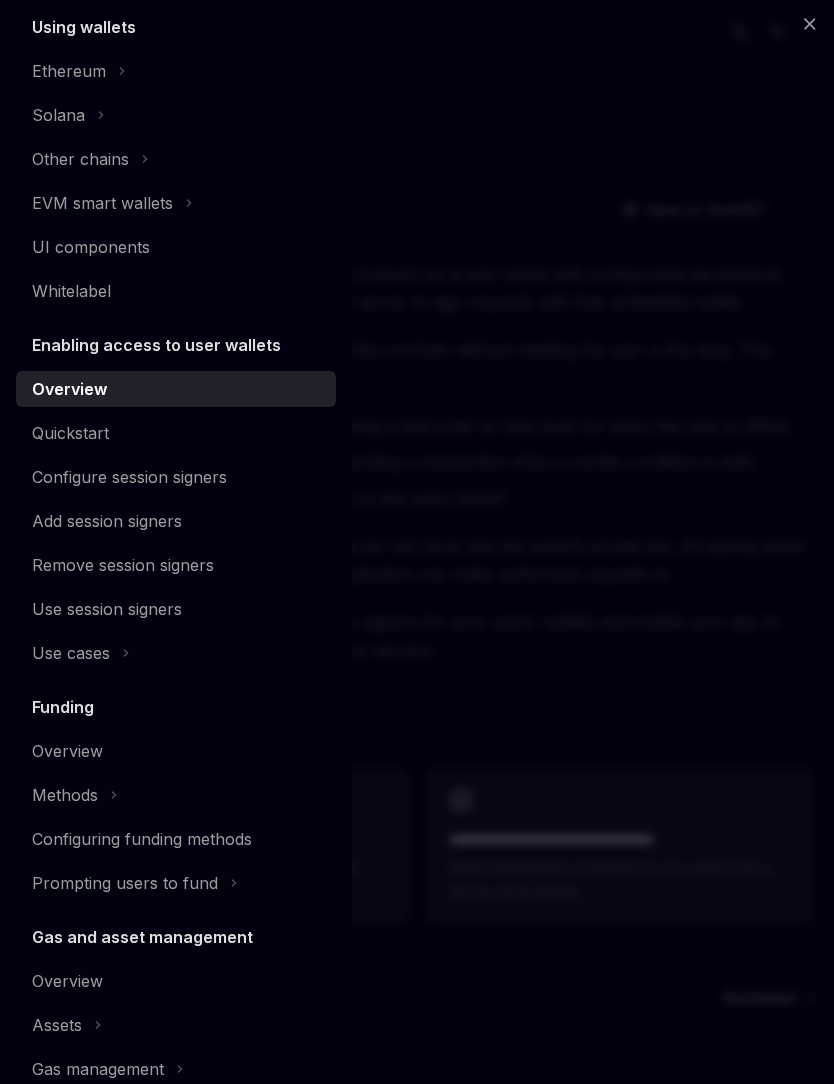 scroll, scrollTop: 460, scrollLeft: 0, axis: vertical 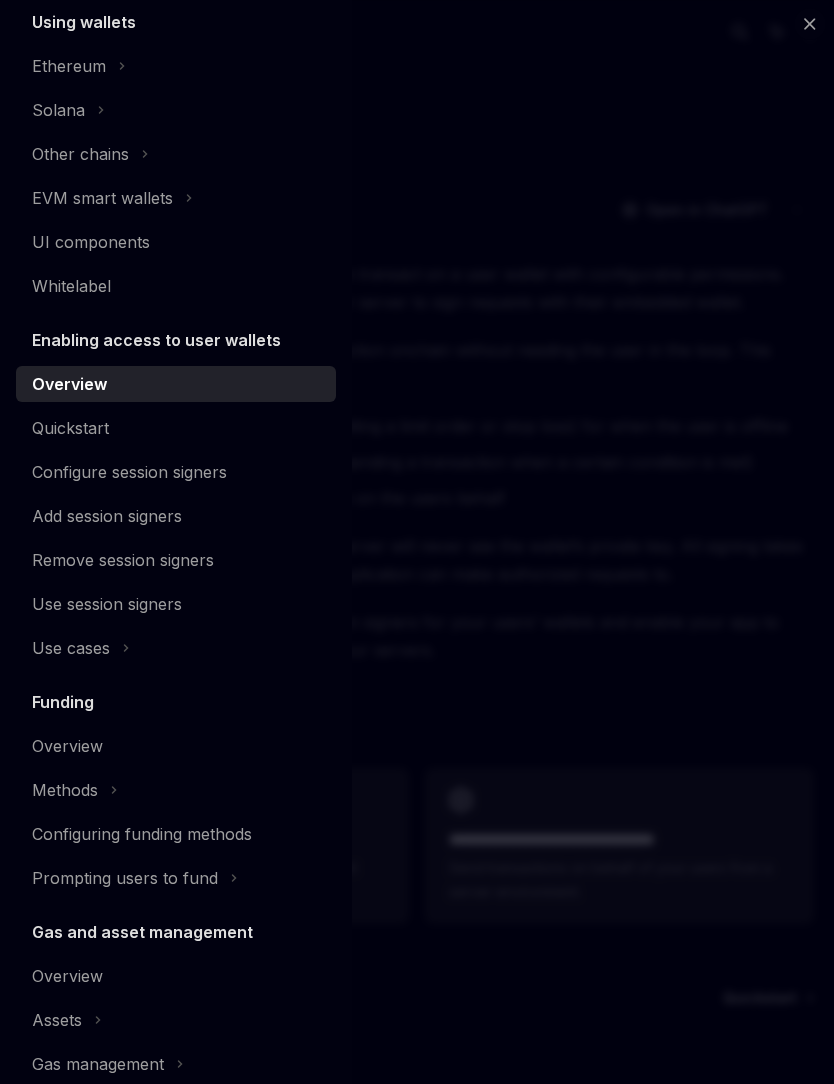 click on "Use cases" at bounding box center (71, 648) 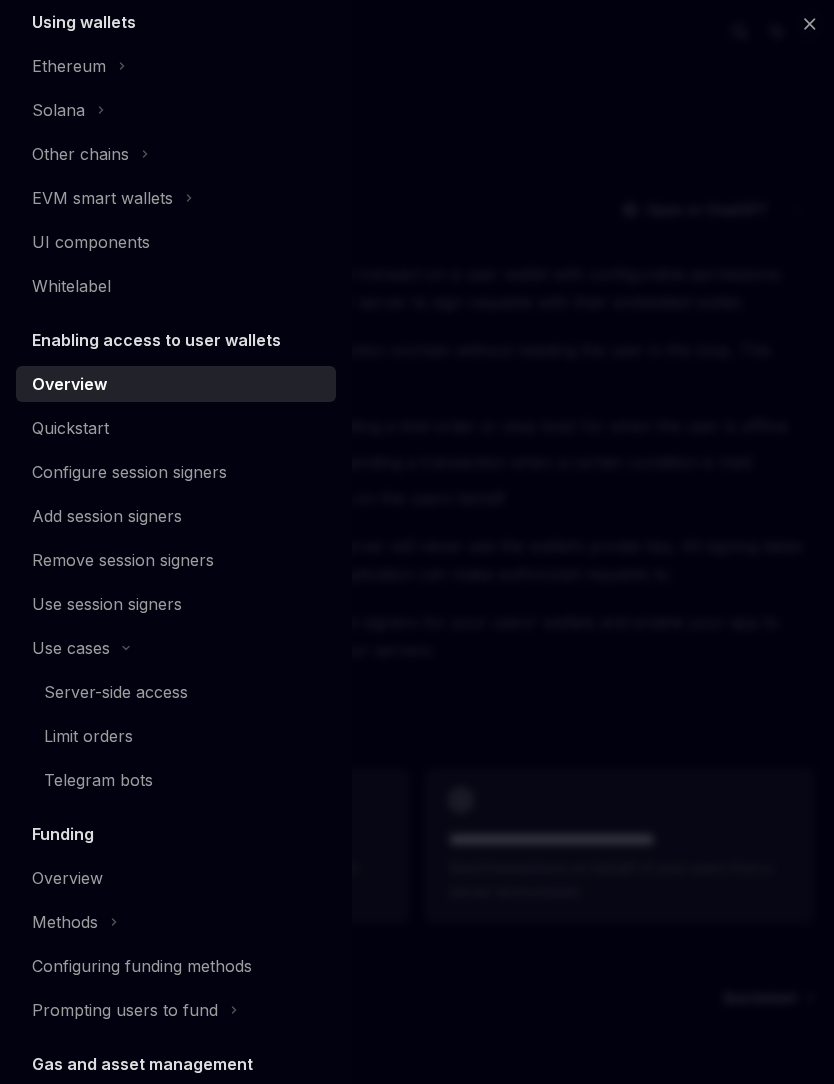 click on "Telegram bots" at bounding box center [98, 780] 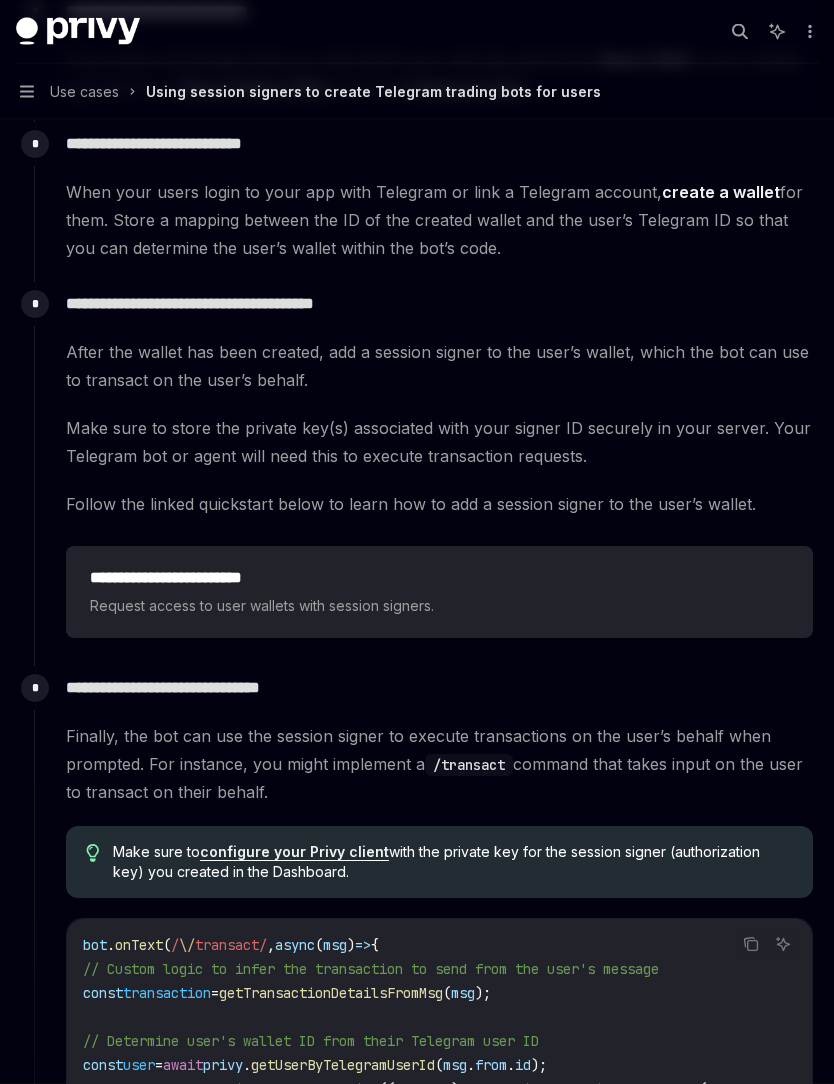 scroll, scrollTop: 647, scrollLeft: 0, axis: vertical 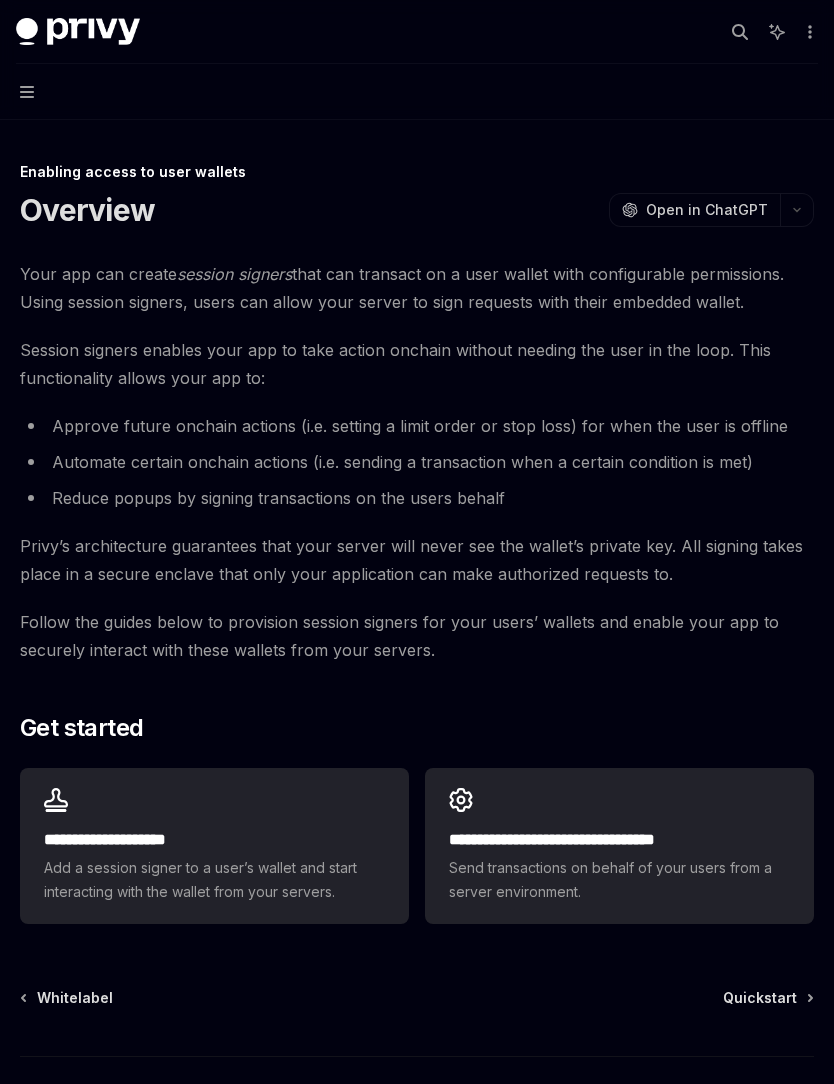 click on "Navigation" at bounding box center (417, 92) 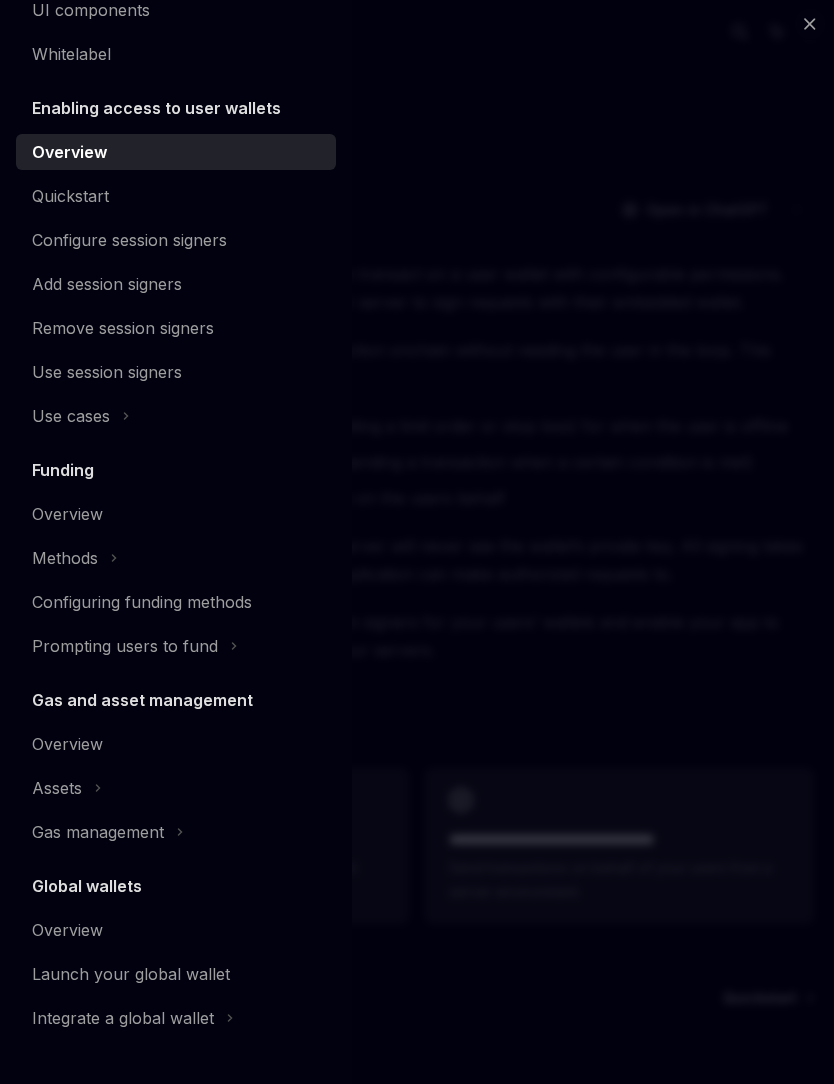 scroll, scrollTop: 692, scrollLeft: 0, axis: vertical 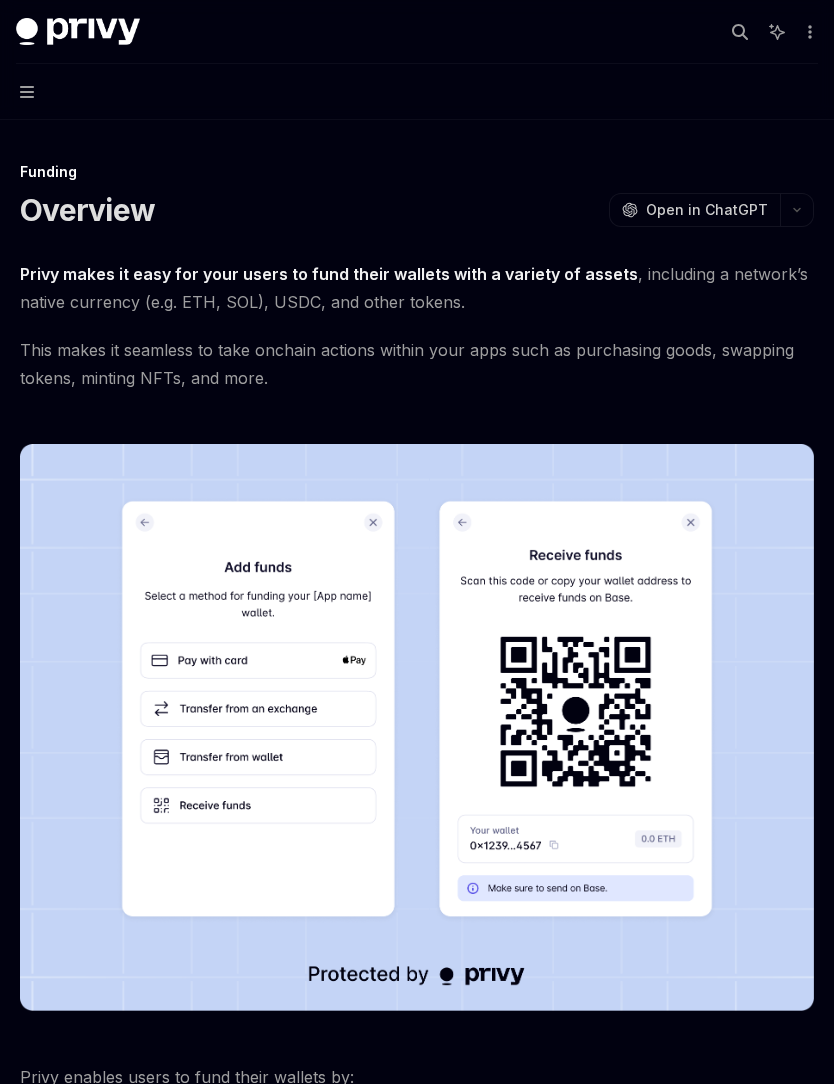 click 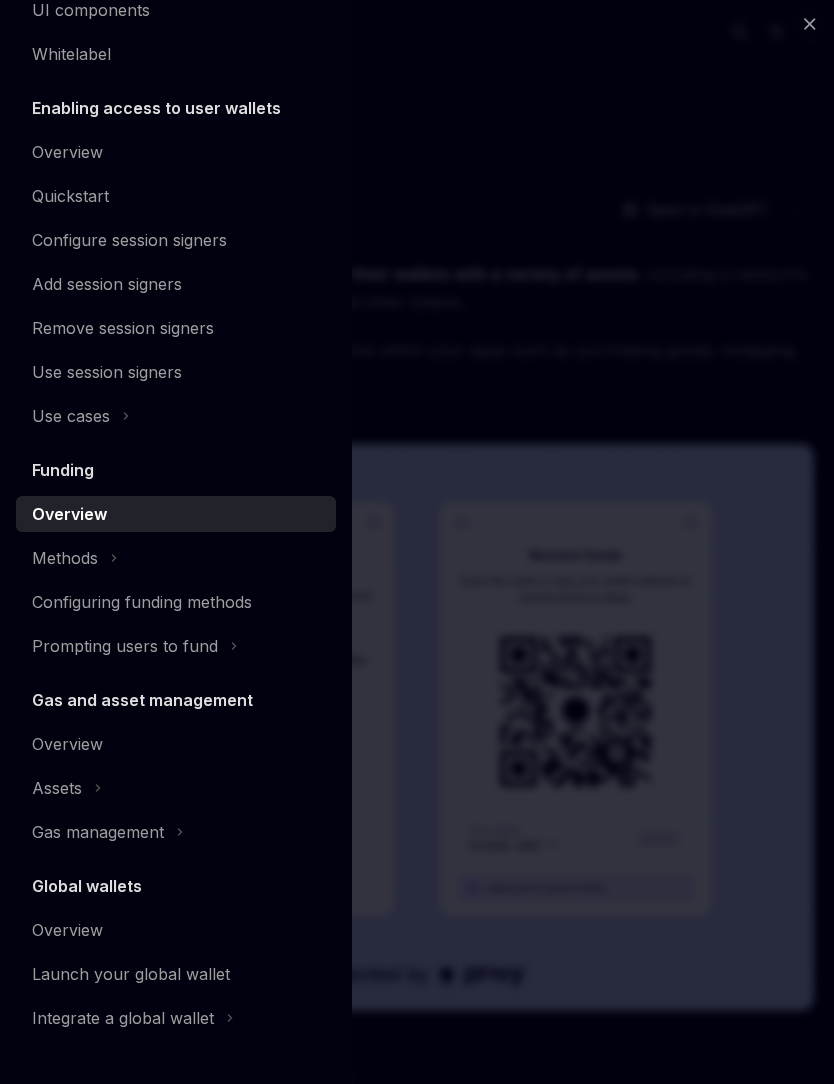 scroll, scrollTop: 692, scrollLeft: 0, axis: vertical 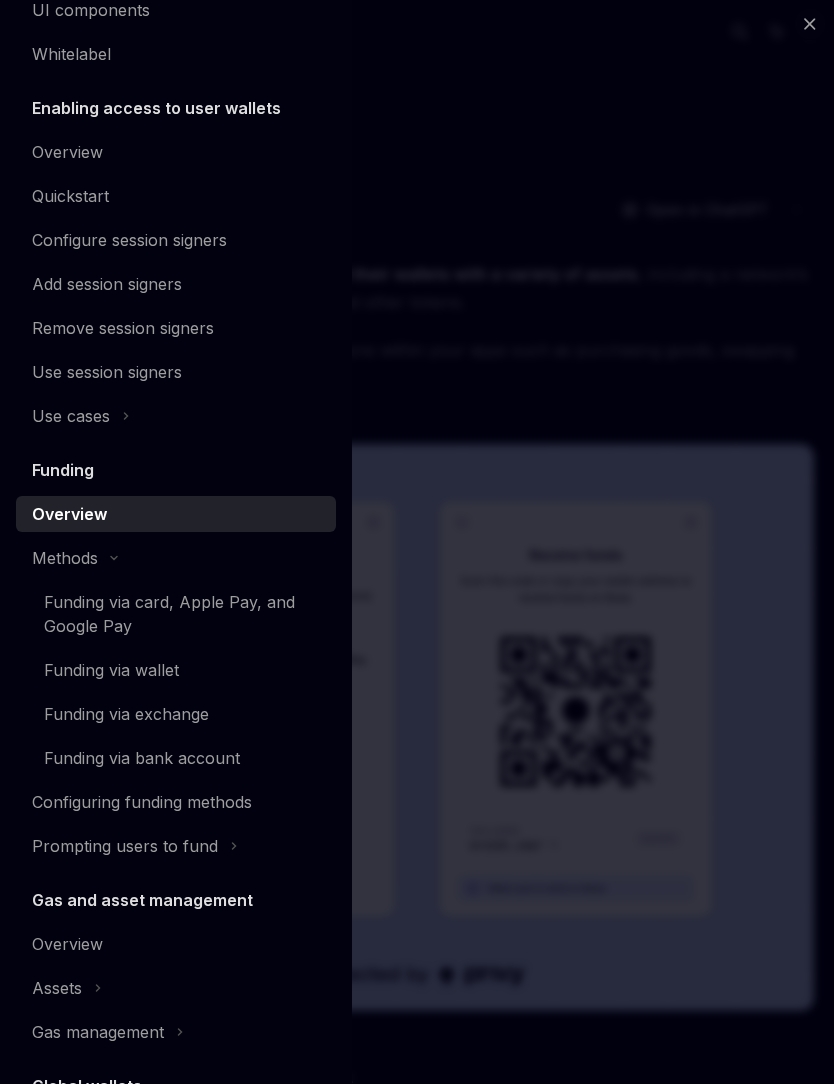 click on "Funding via card, Apple Pay, and Google Pay" at bounding box center (184, 614) 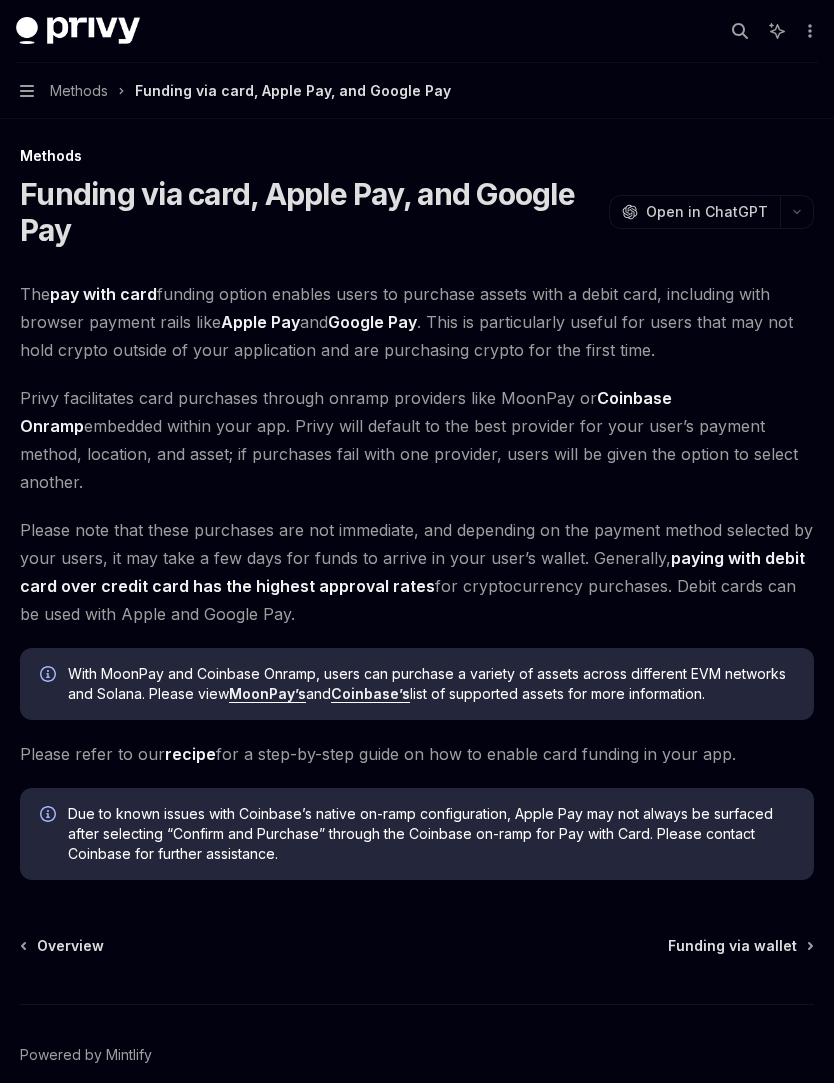 scroll, scrollTop: 15, scrollLeft: 0, axis: vertical 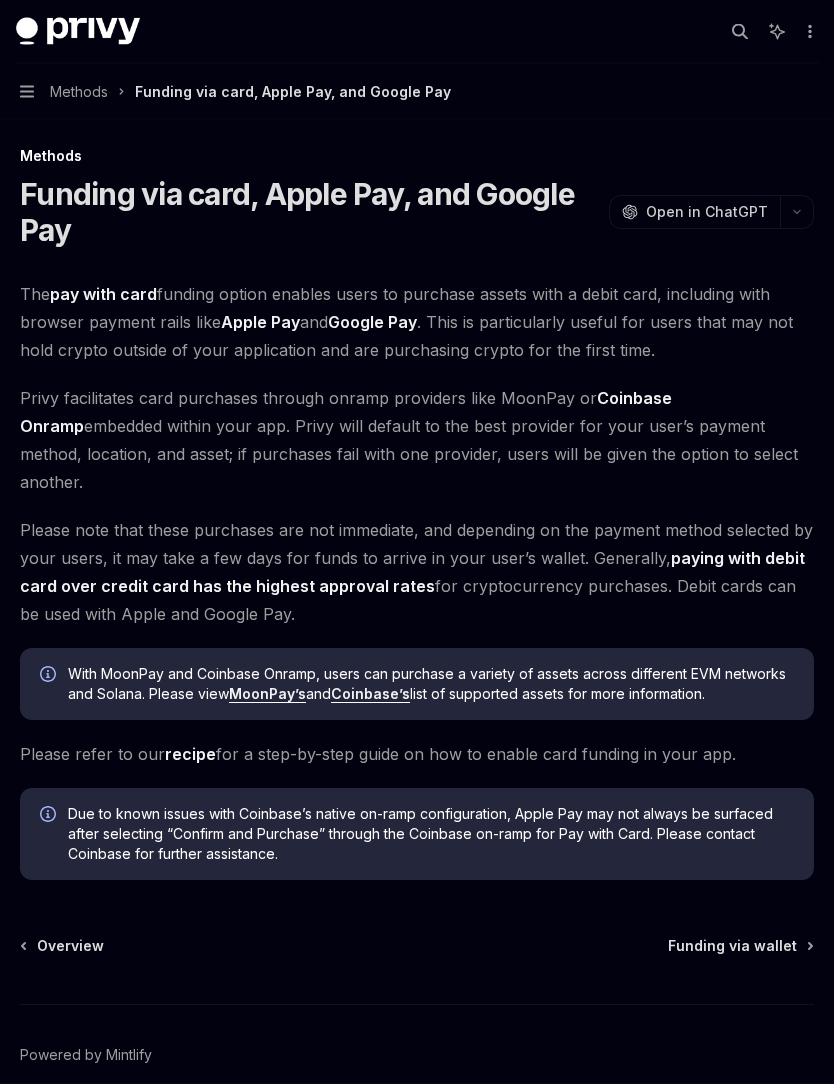 click 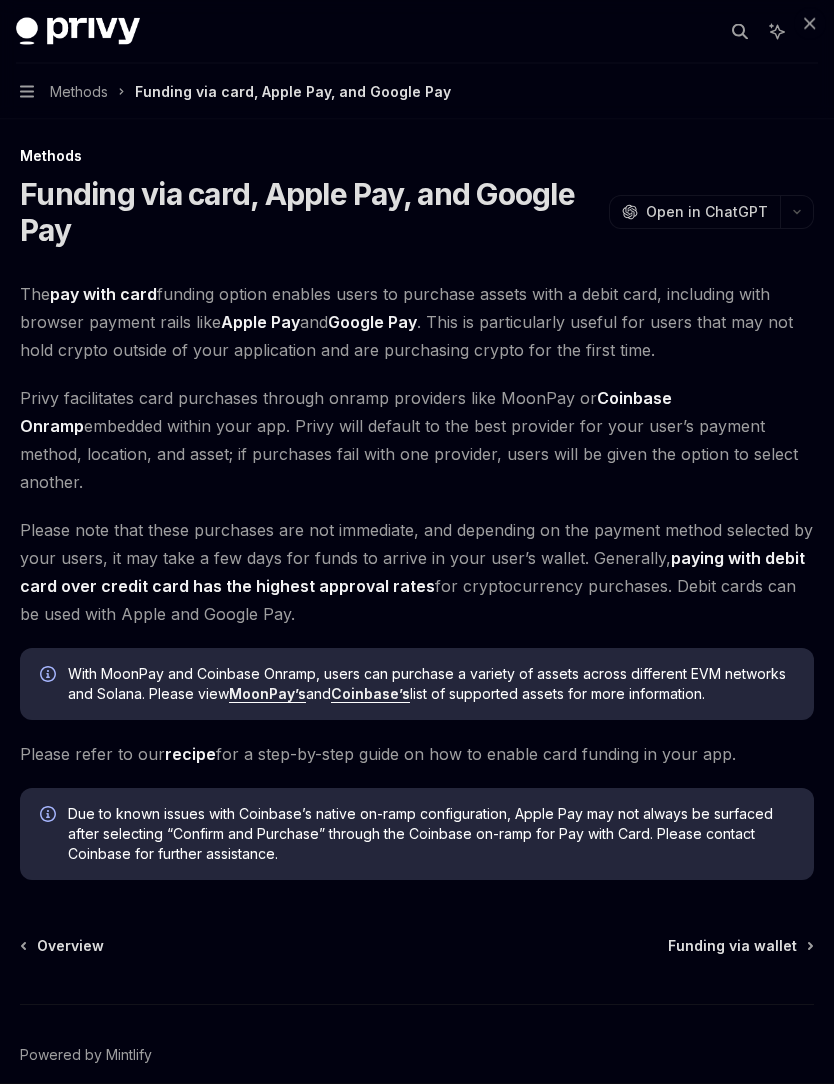 scroll, scrollTop: 15, scrollLeft: 0, axis: vertical 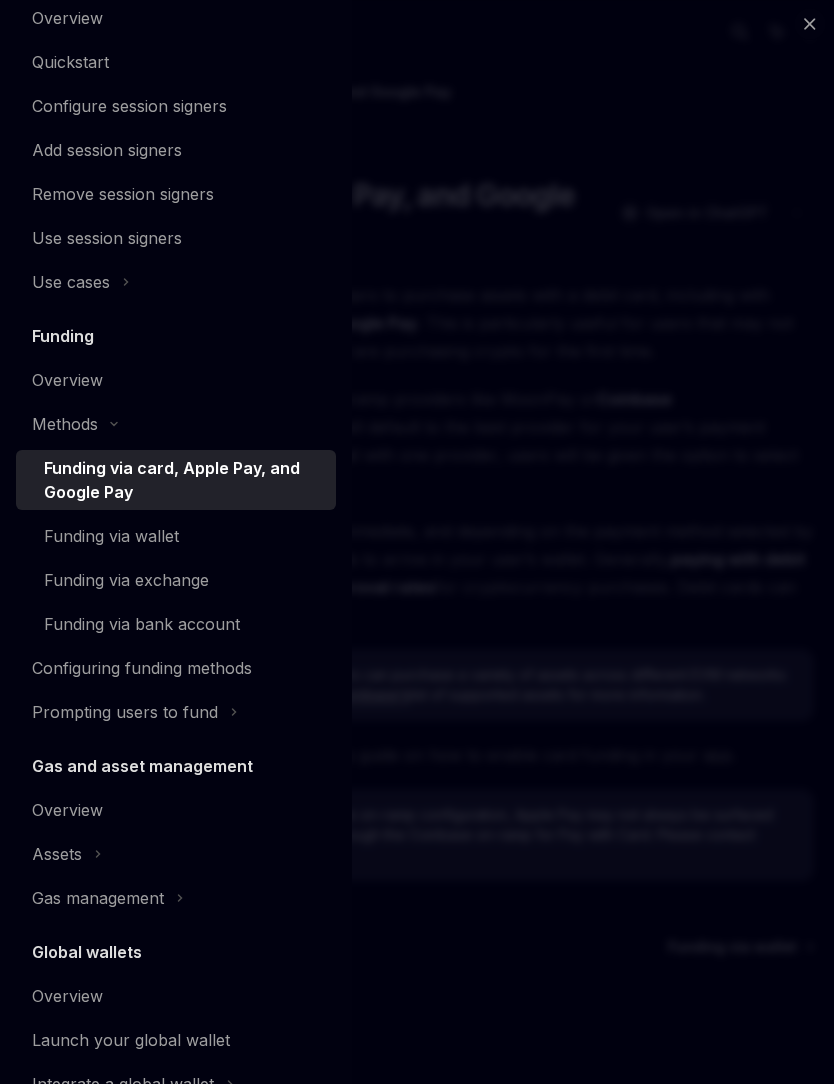 click on "Overview" at bounding box center (67, 996) 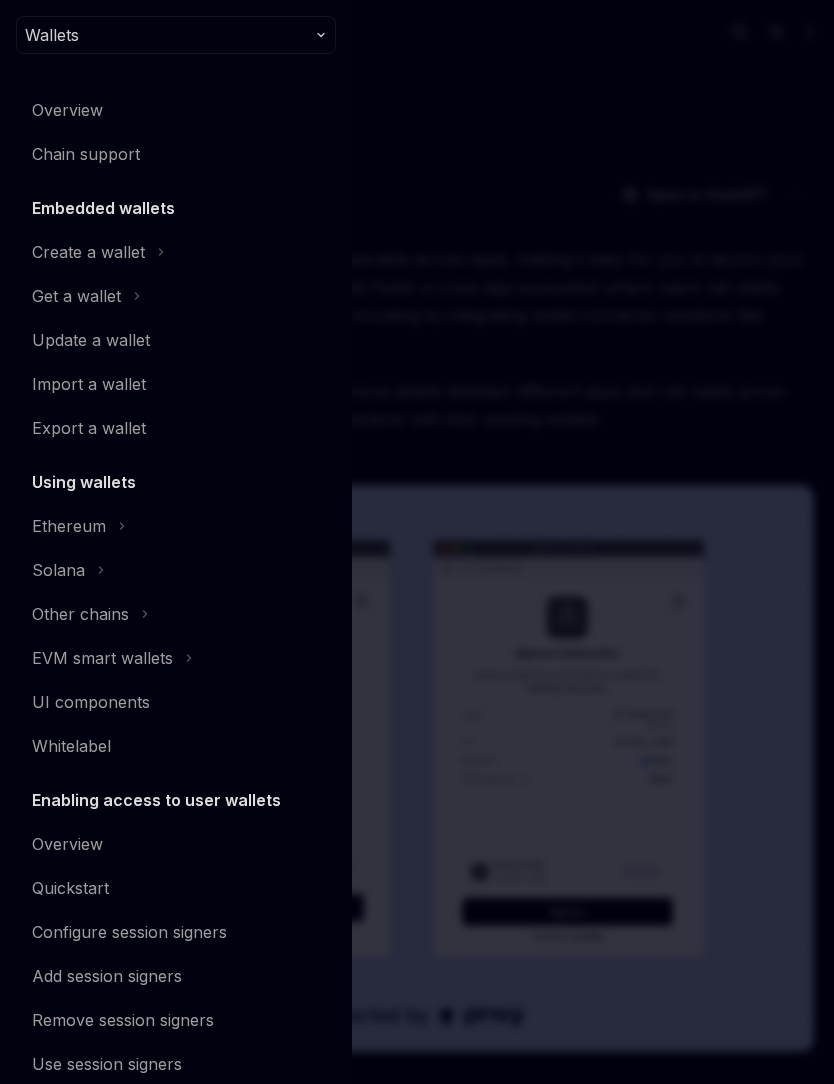 scroll, scrollTop: 0, scrollLeft: 0, axis: both 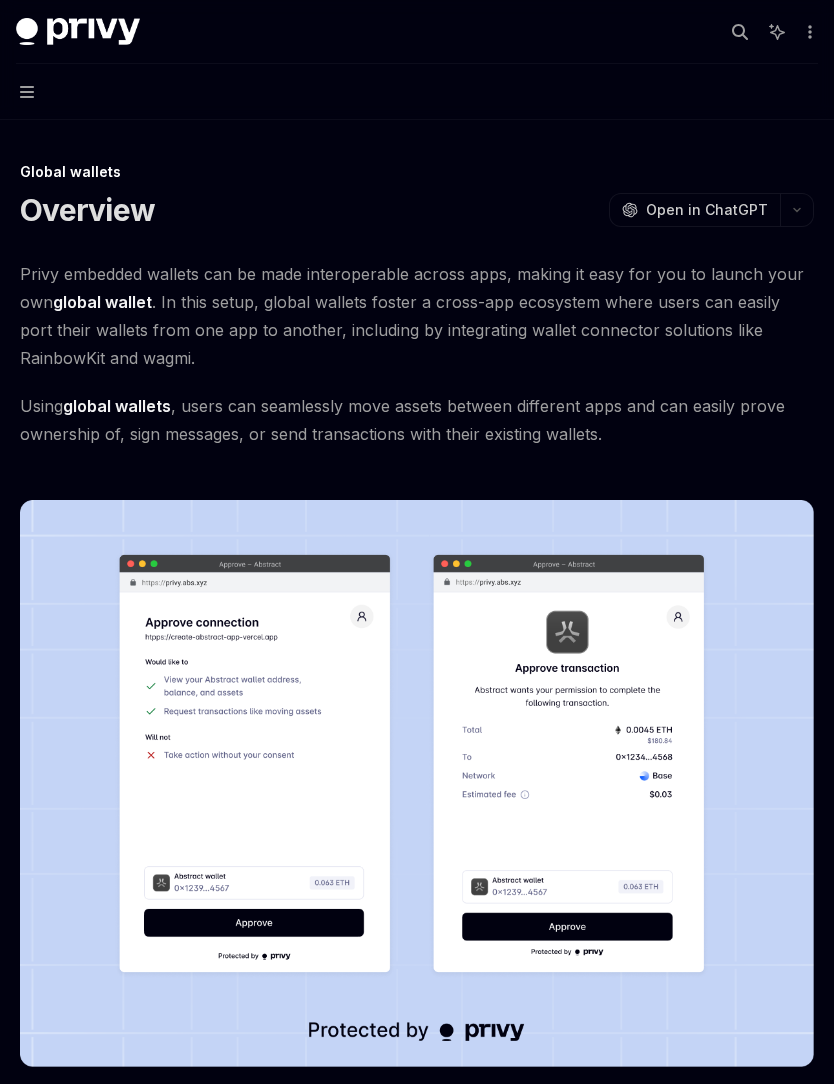 click on "Navigation" at bounding box center (417, 92) 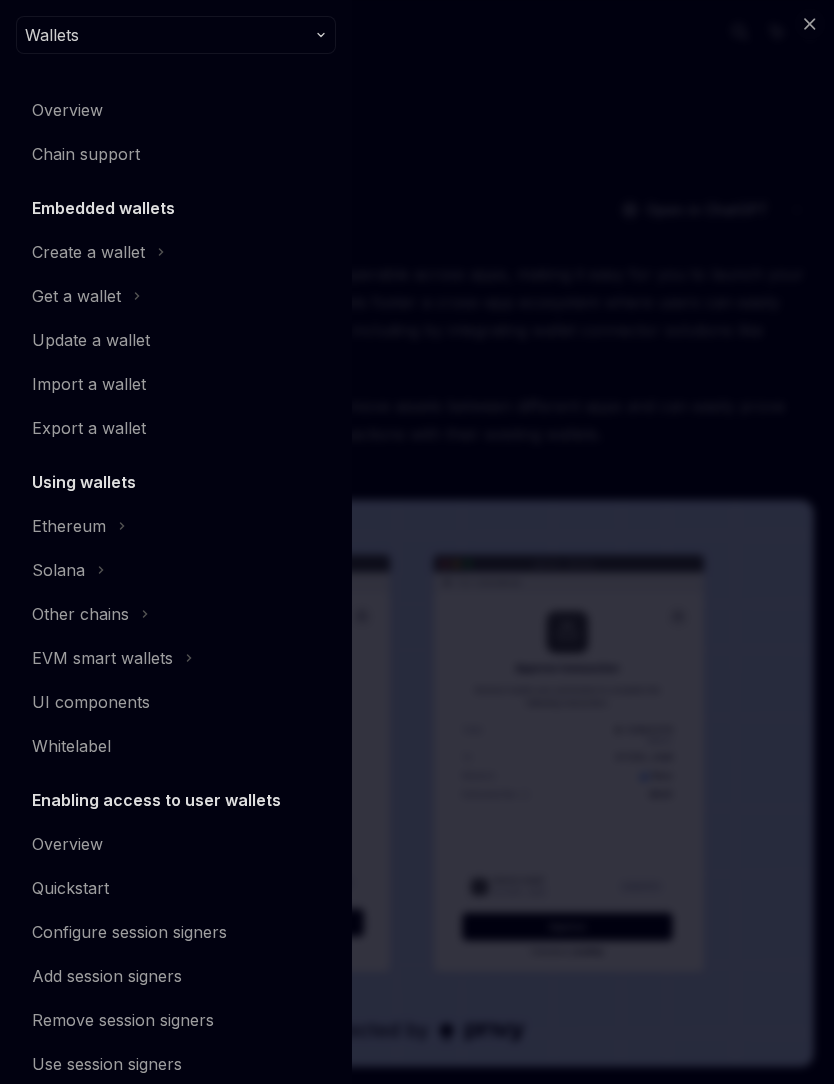 scroll, scrollTop: 0, scrollLeft: 0, axis: both 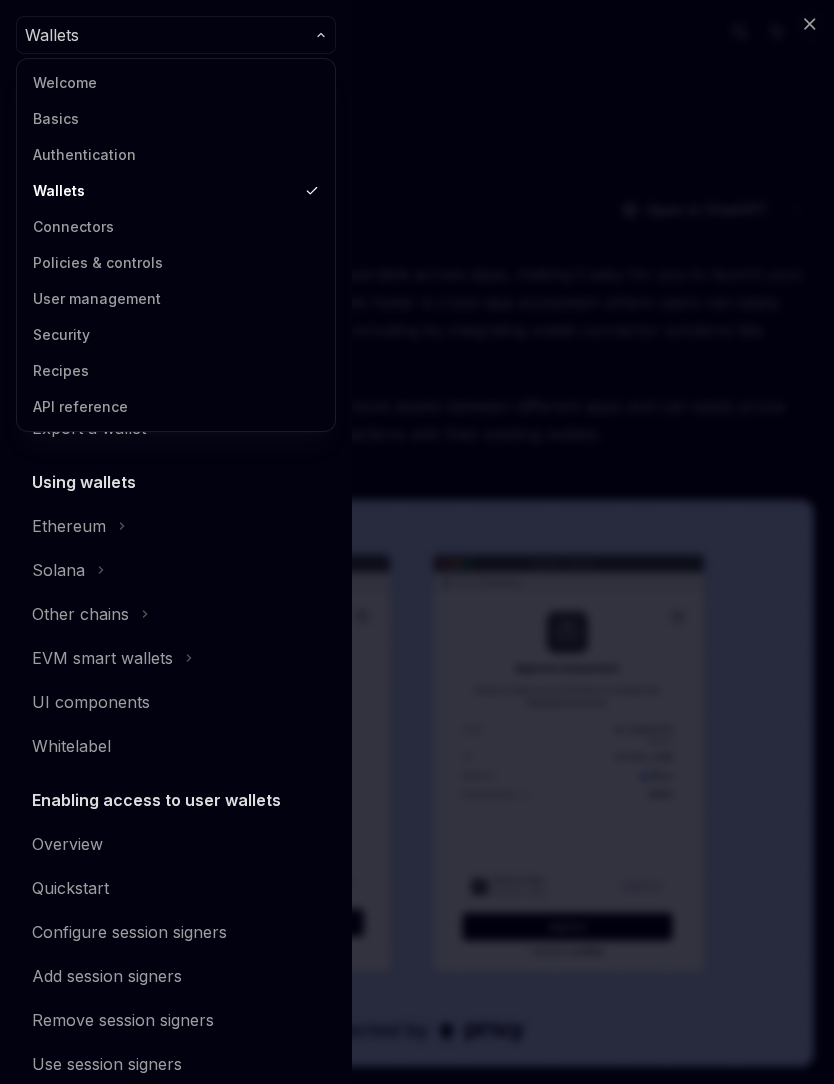 click on "Security" at bounding box center (176, 335) 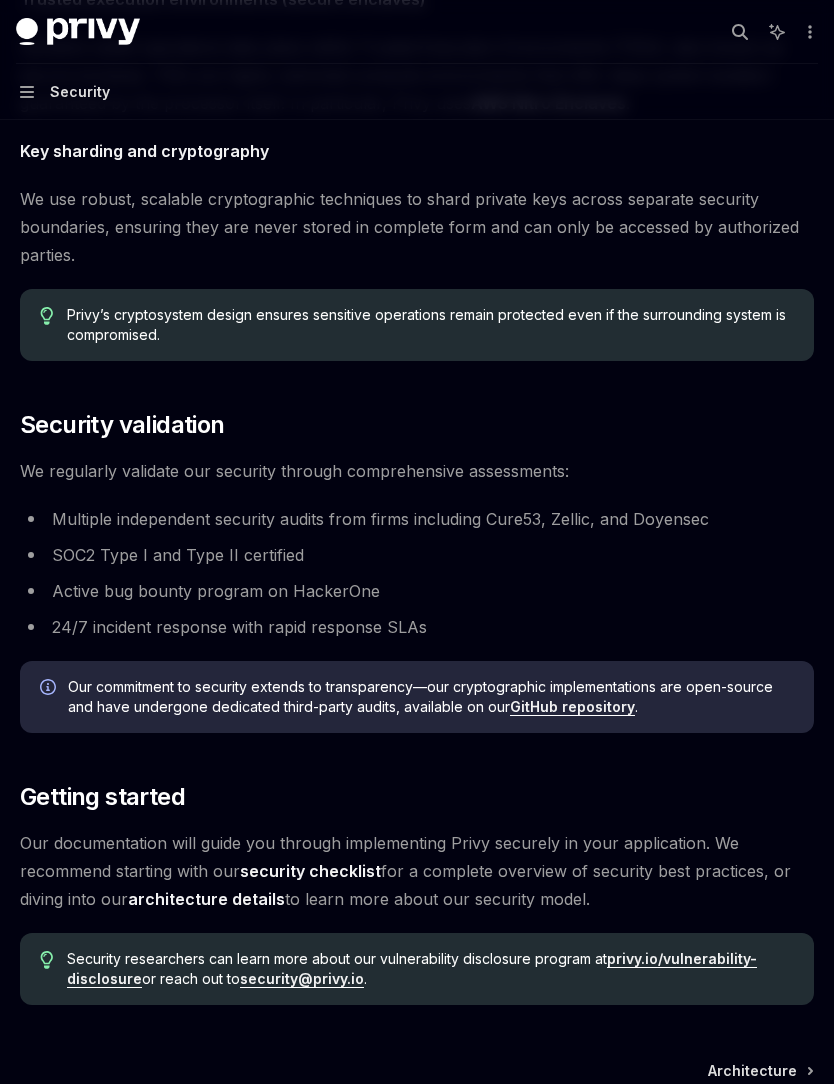 scroll, scrollTop: 917, scrollLeft: 0, axis: vertical 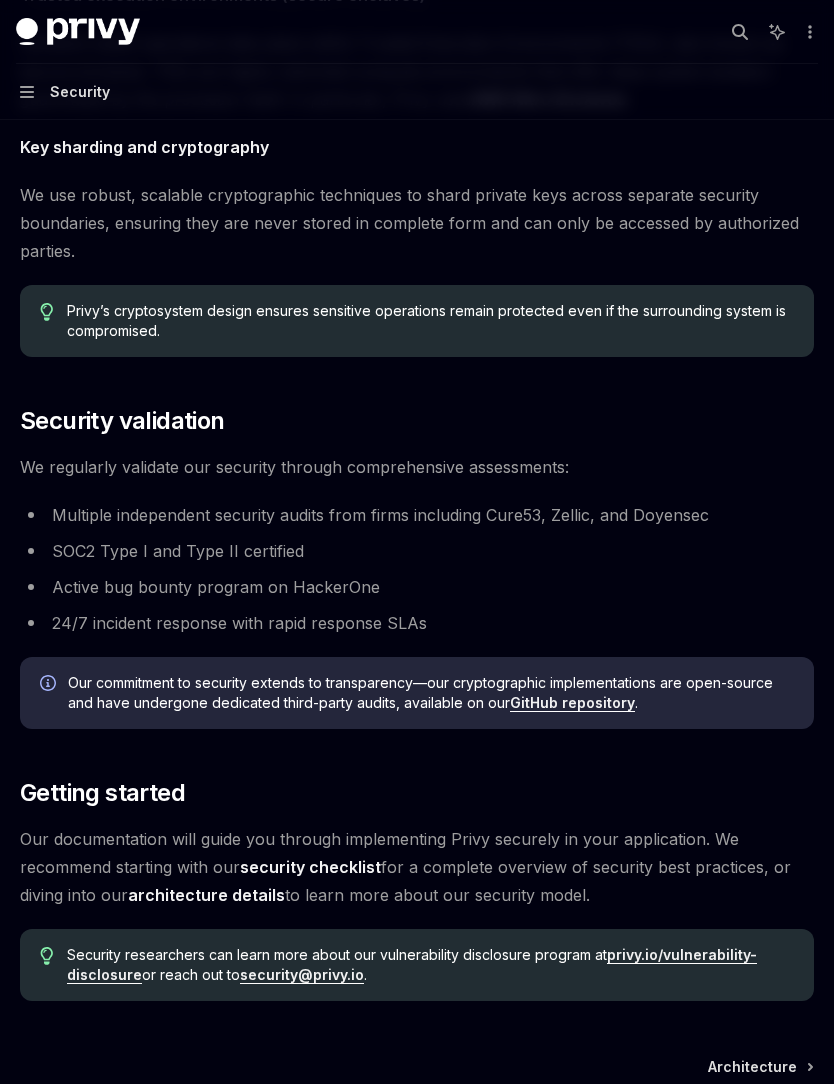 click on "Architecture" at bounding box center (752, 1067) 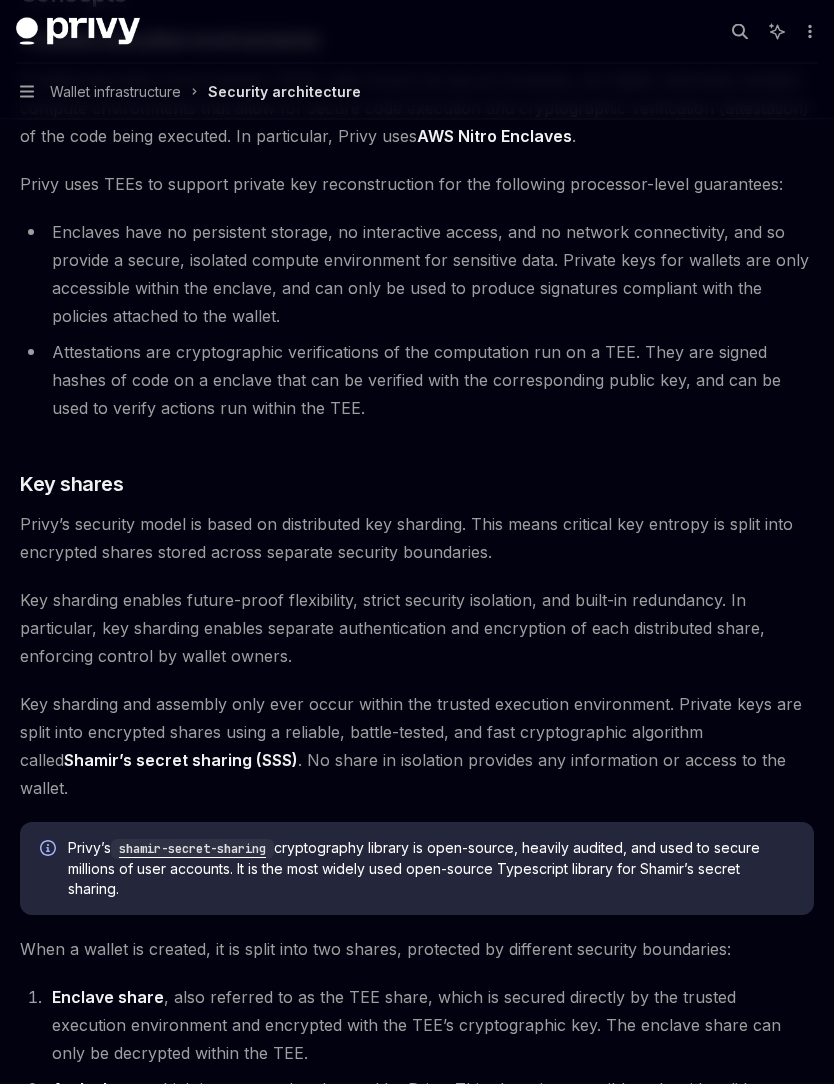 scroll, scrollTop: 498, scrollLeft: 0, axis: vertical 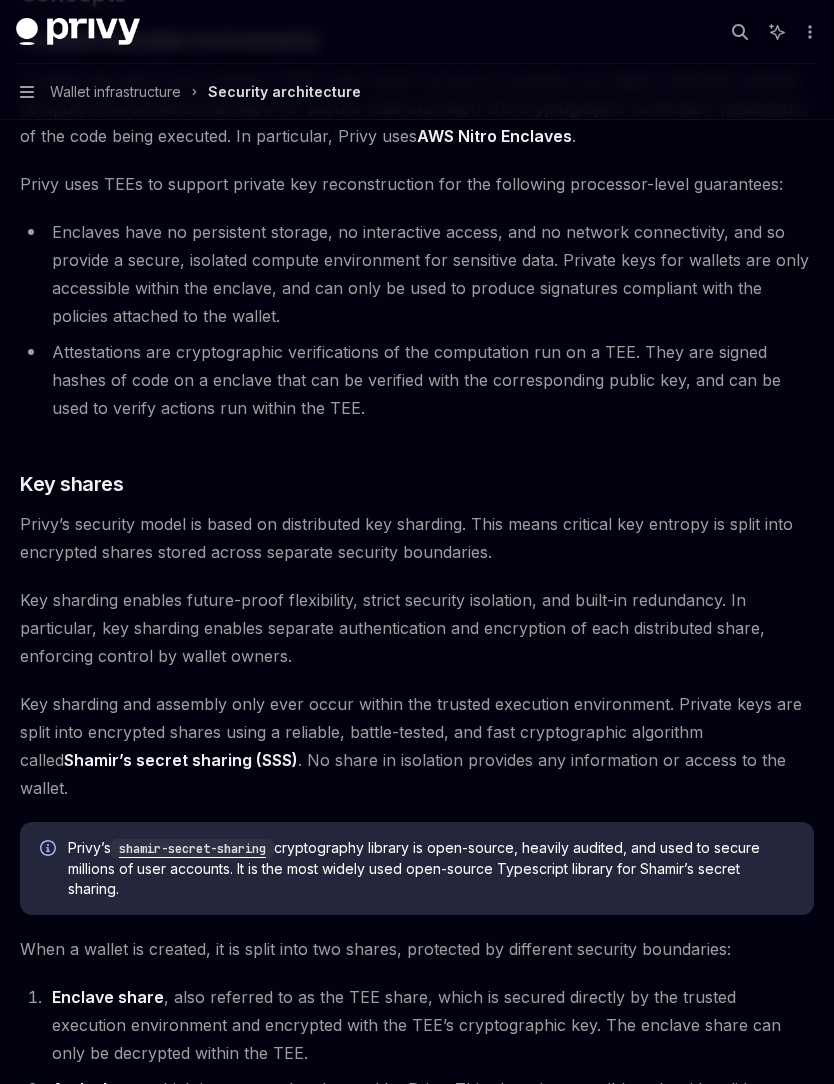 click on "Shamir’s secret sharing (SSS)" at bounding box center (181, 760) 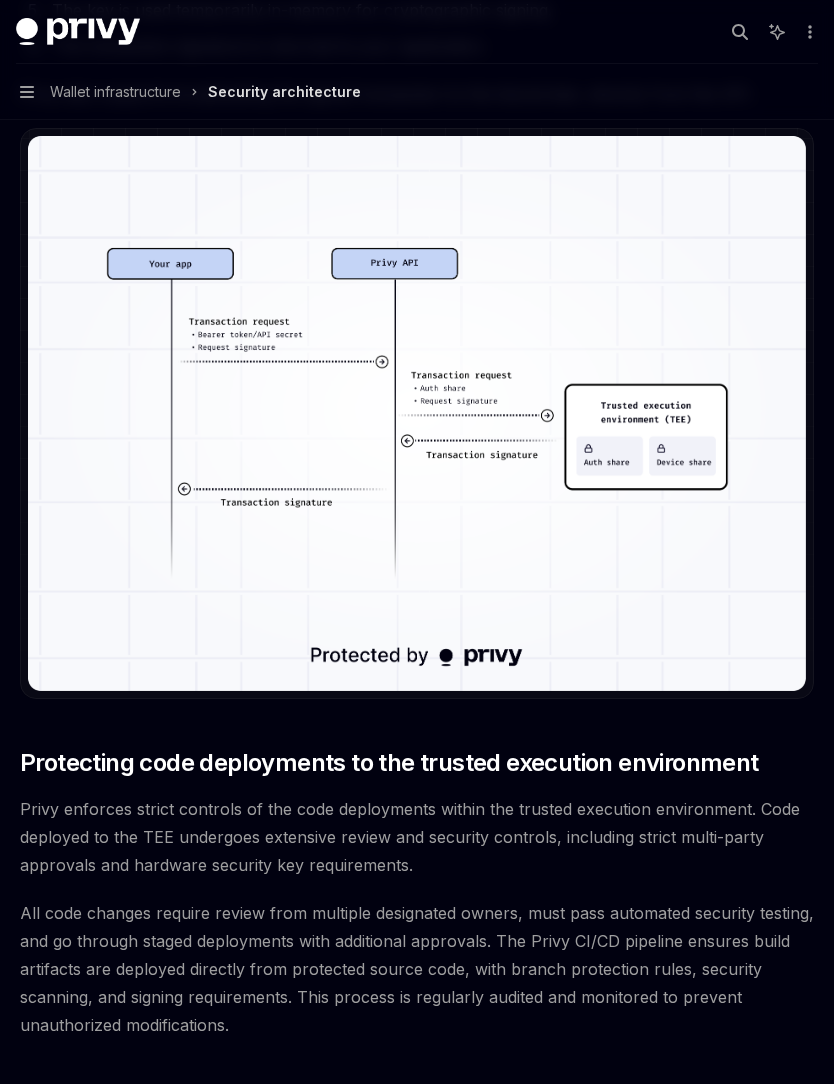 scroll, scrollTop: 3715, scrollLeft: 0, axis: vertical 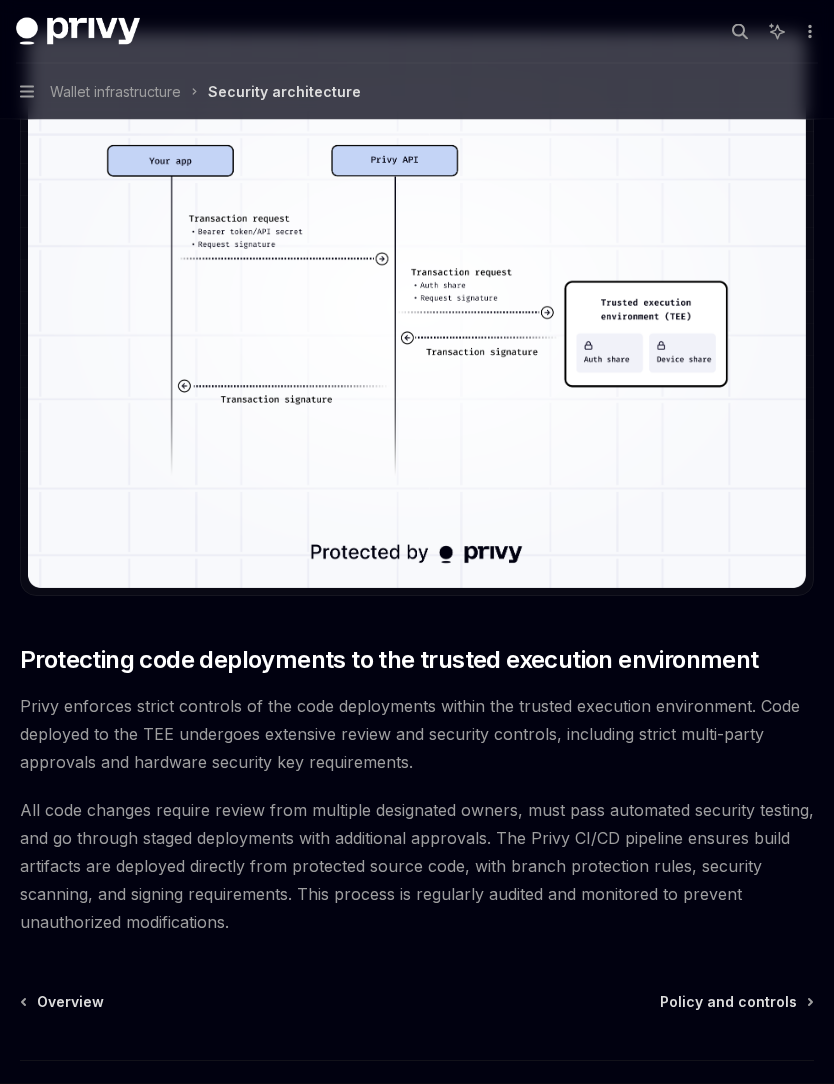 click on "Policy and controls" at bounding box center (728, 1003) 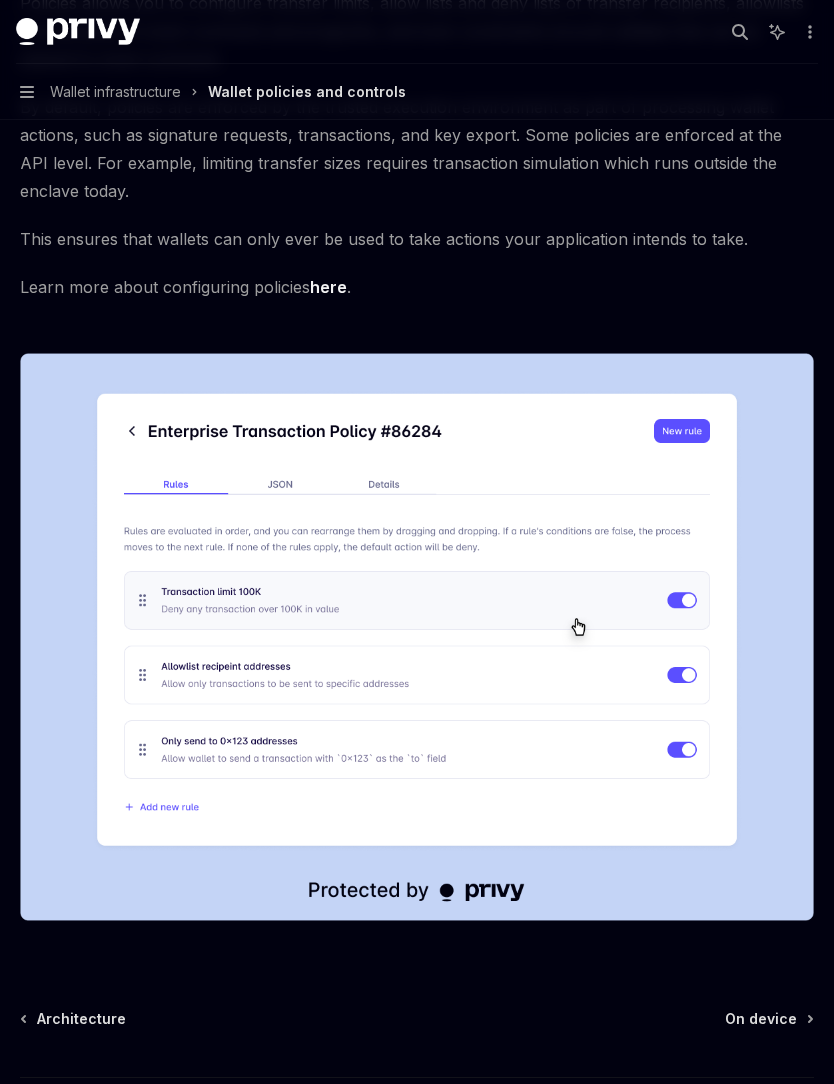 scroll, scrollTop: 2315, scrollLeft: 0, axis: vertical 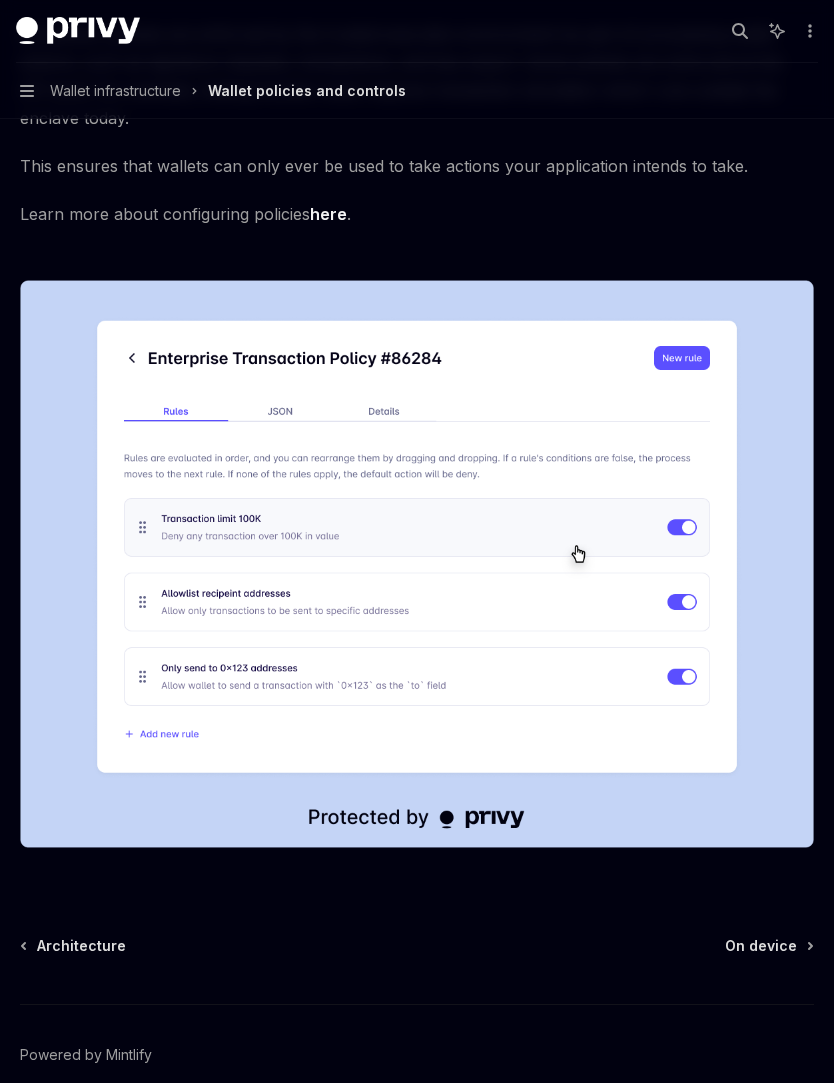 click on "On device" at bounding box center [761, 947] 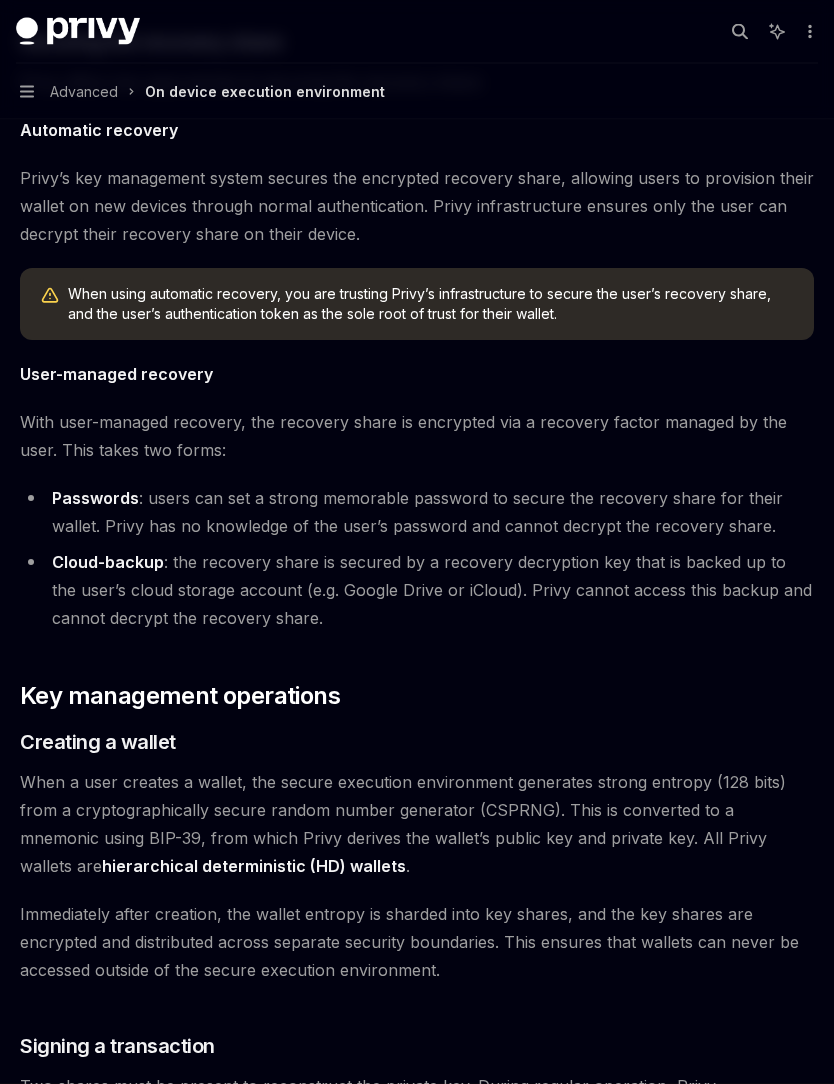 scroll, scrollTop: 2540, scrollLeft: 0, axis: vertical 